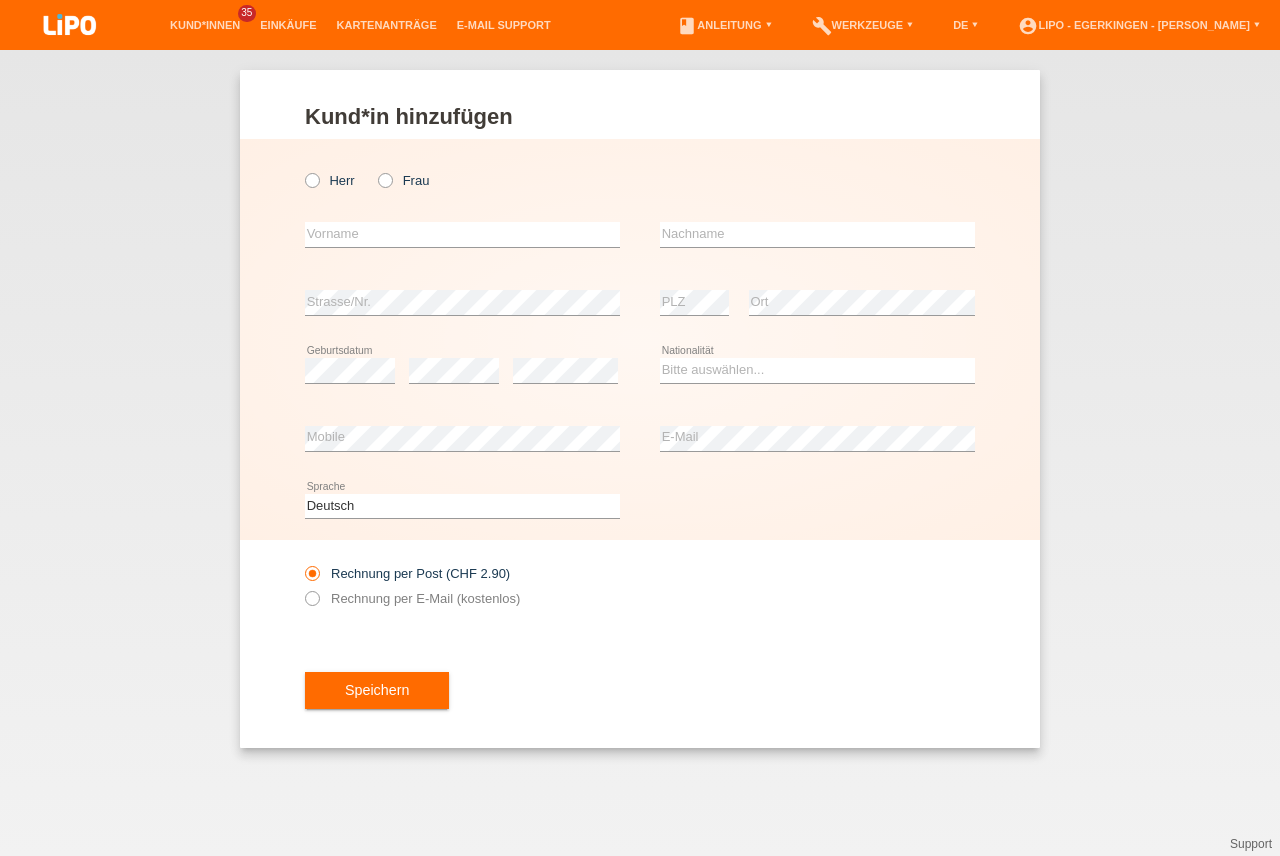 scroll, scrollTop: 0, scrollLeft: 0, axis: both 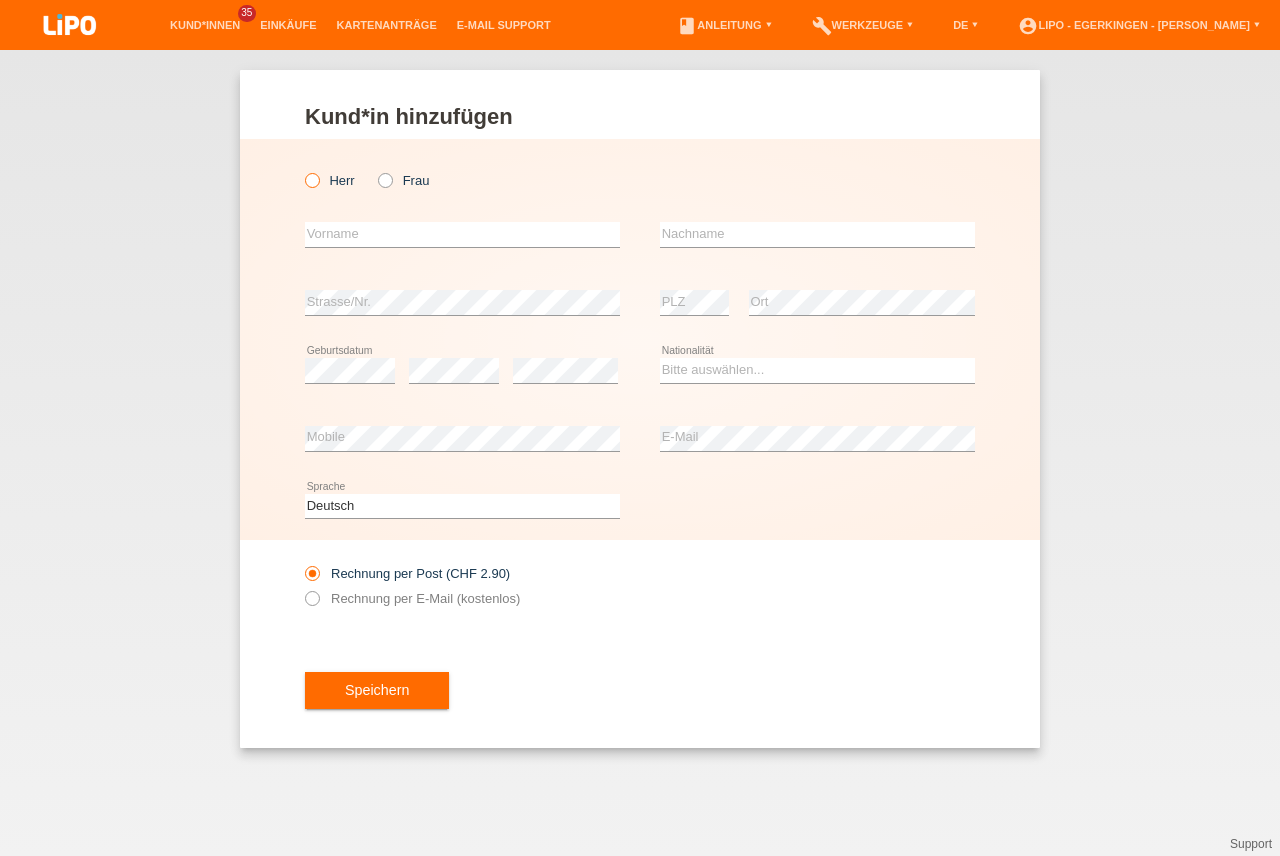 click on "Herr" at bounding box center (330, 180) 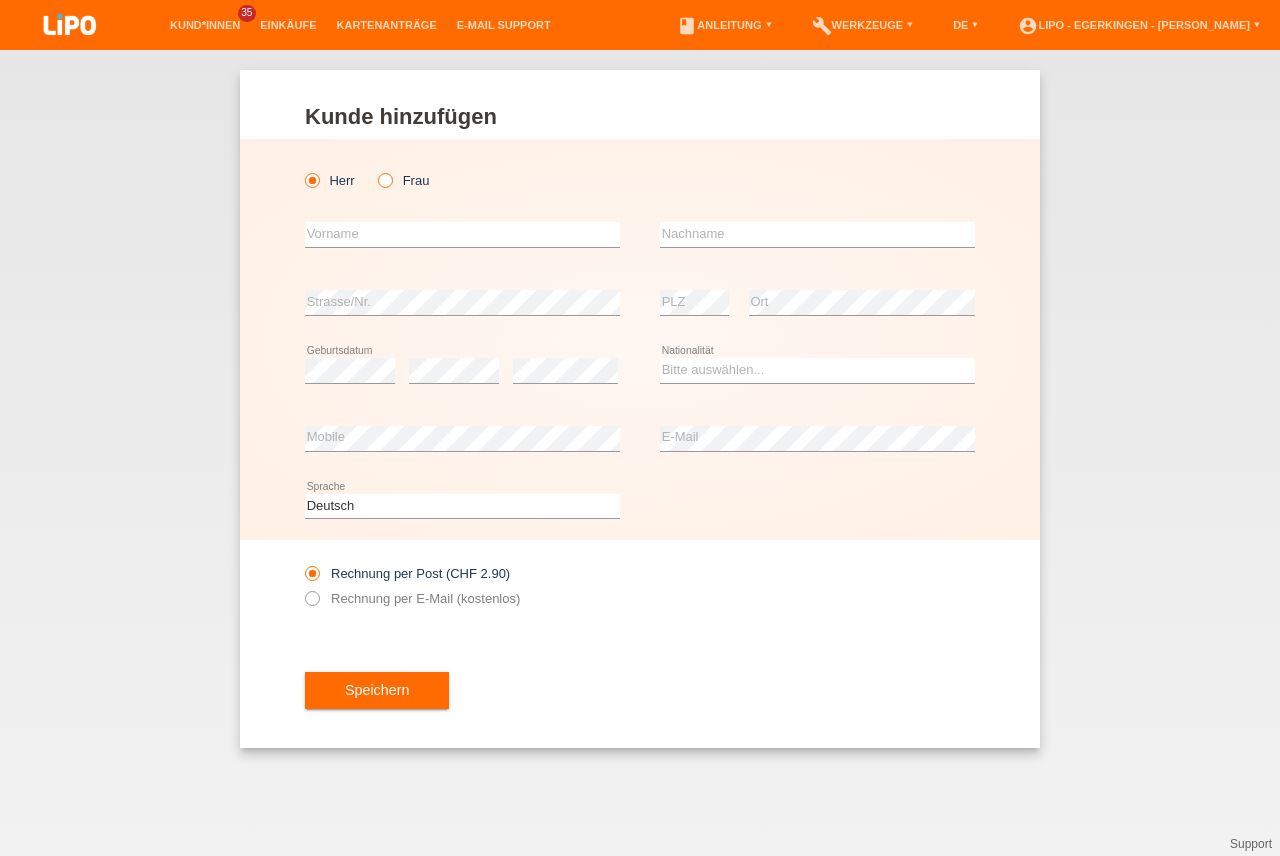 click at bounding box center (375, 170) 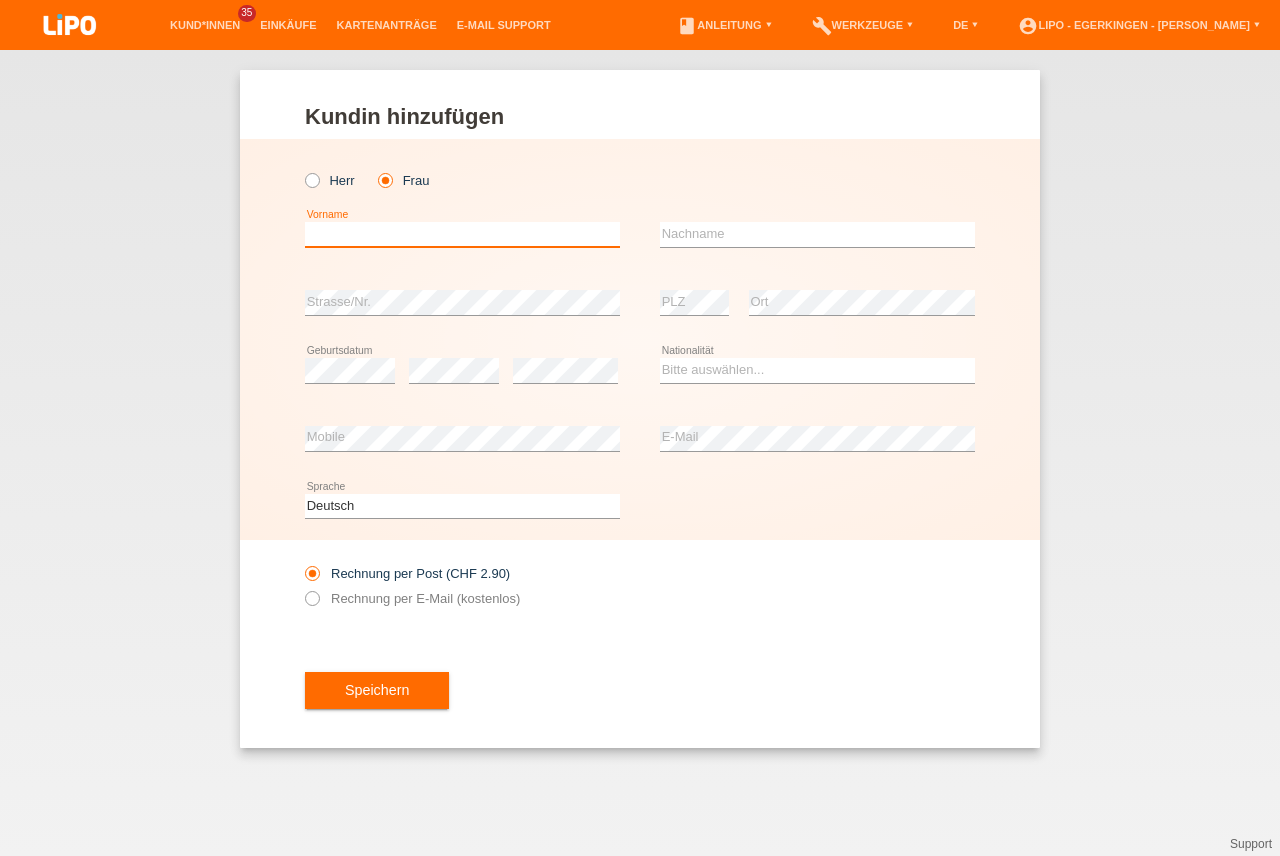 click at bounding box center (462, 234) 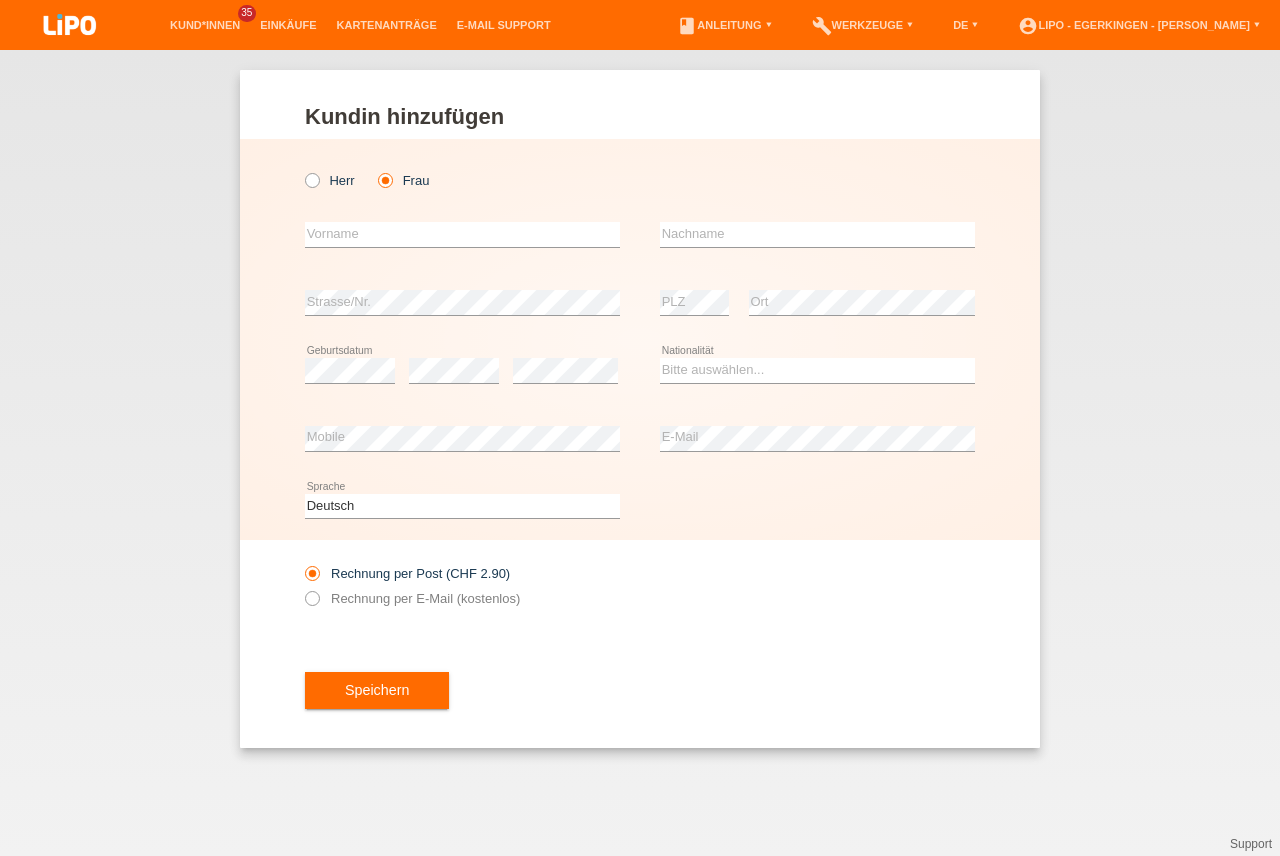 click on "error
Vorname" at bounding box center (462, 235) 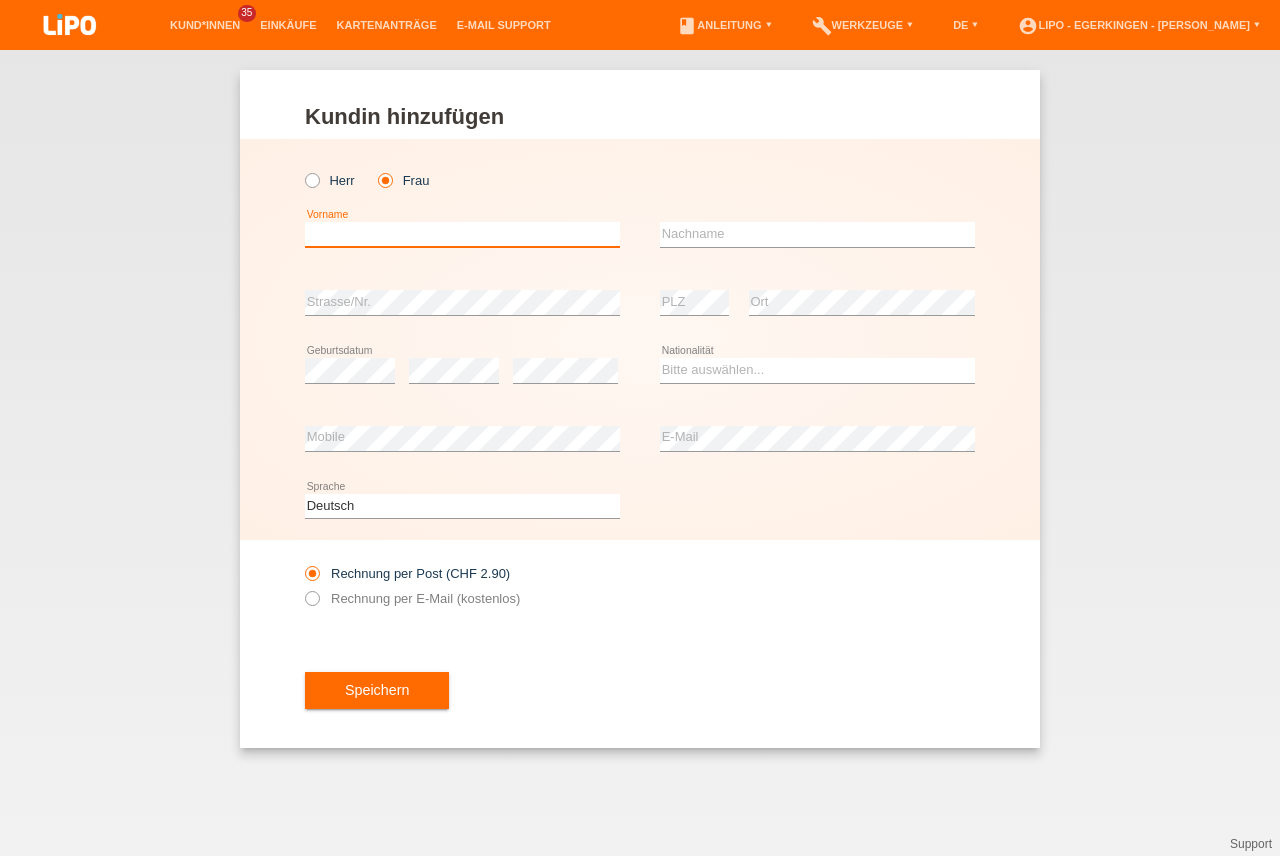 click at bounding box center [462, 234] 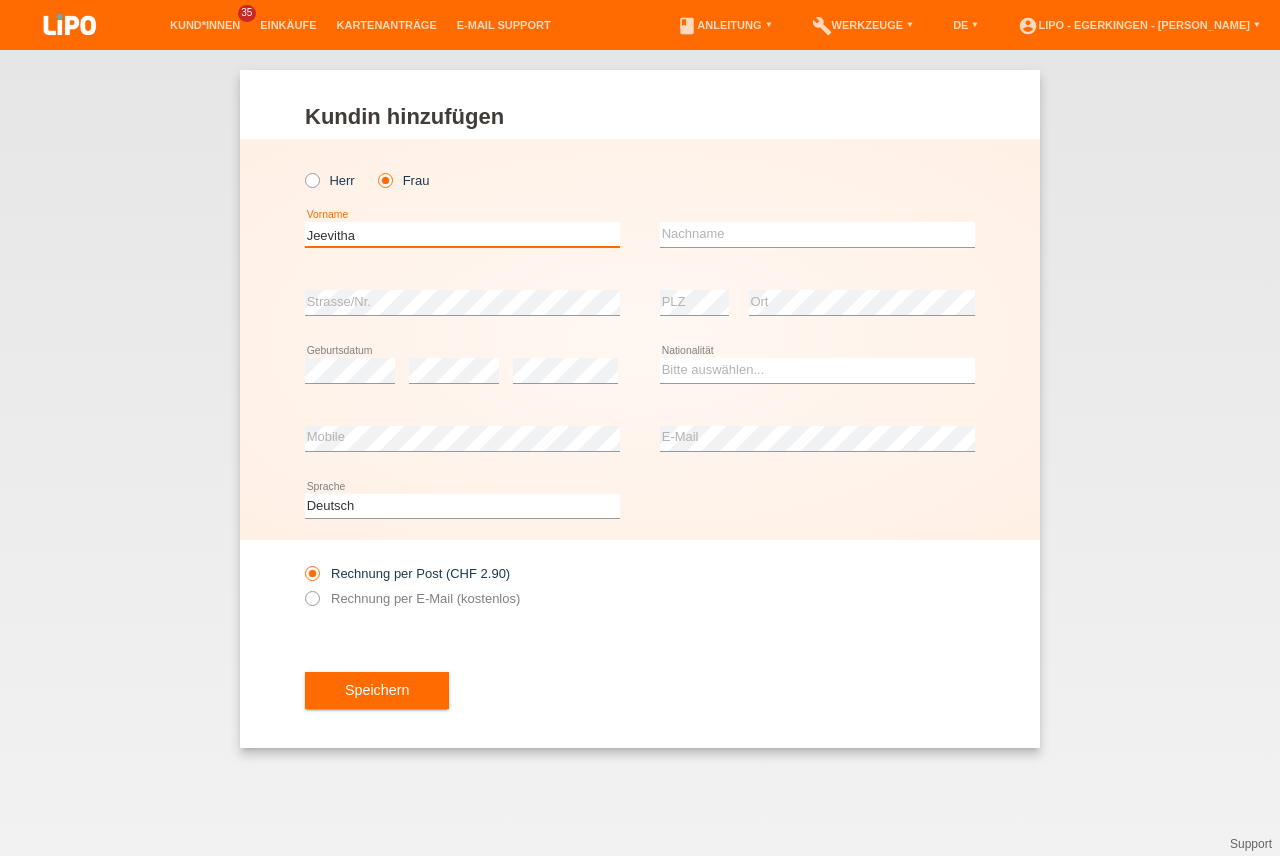 type on "Jeevitha" 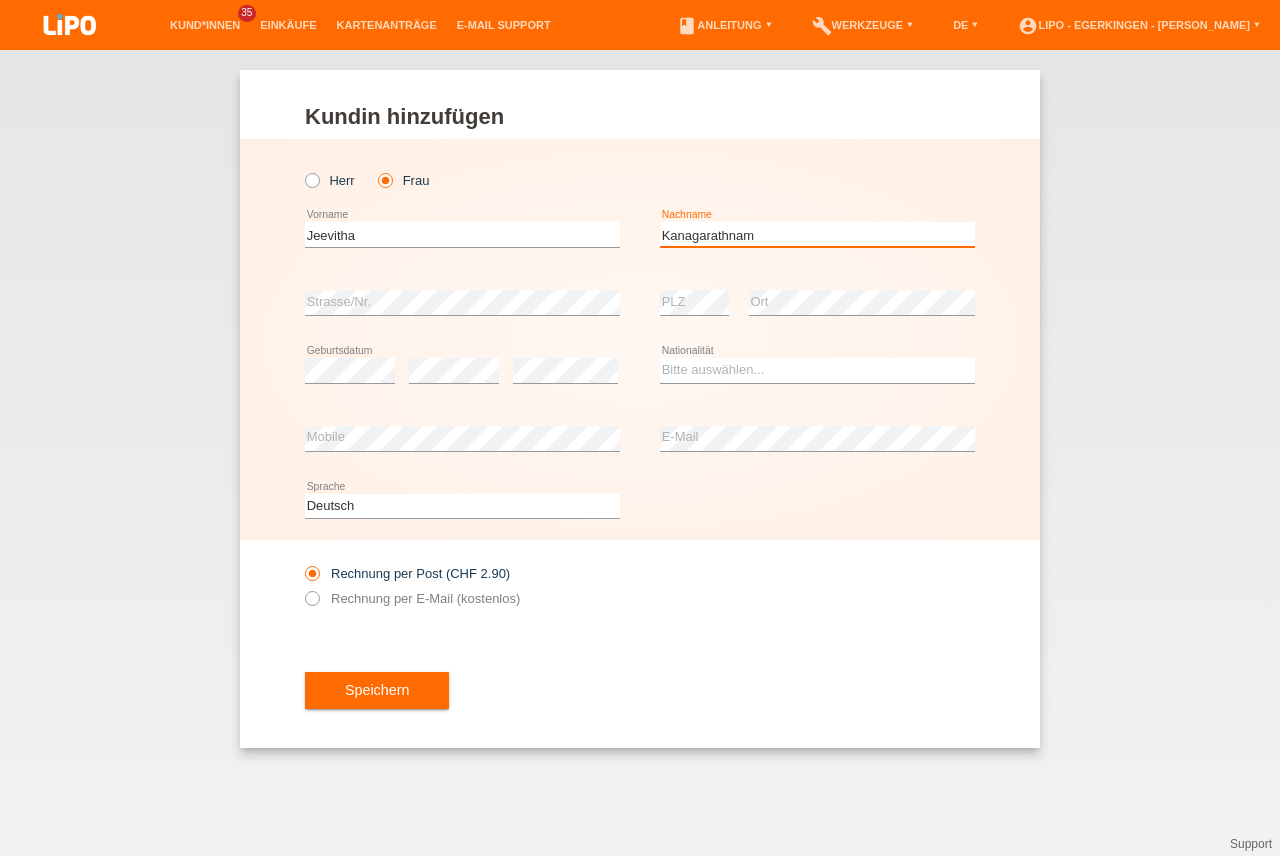 type on "Kanagarathnam" 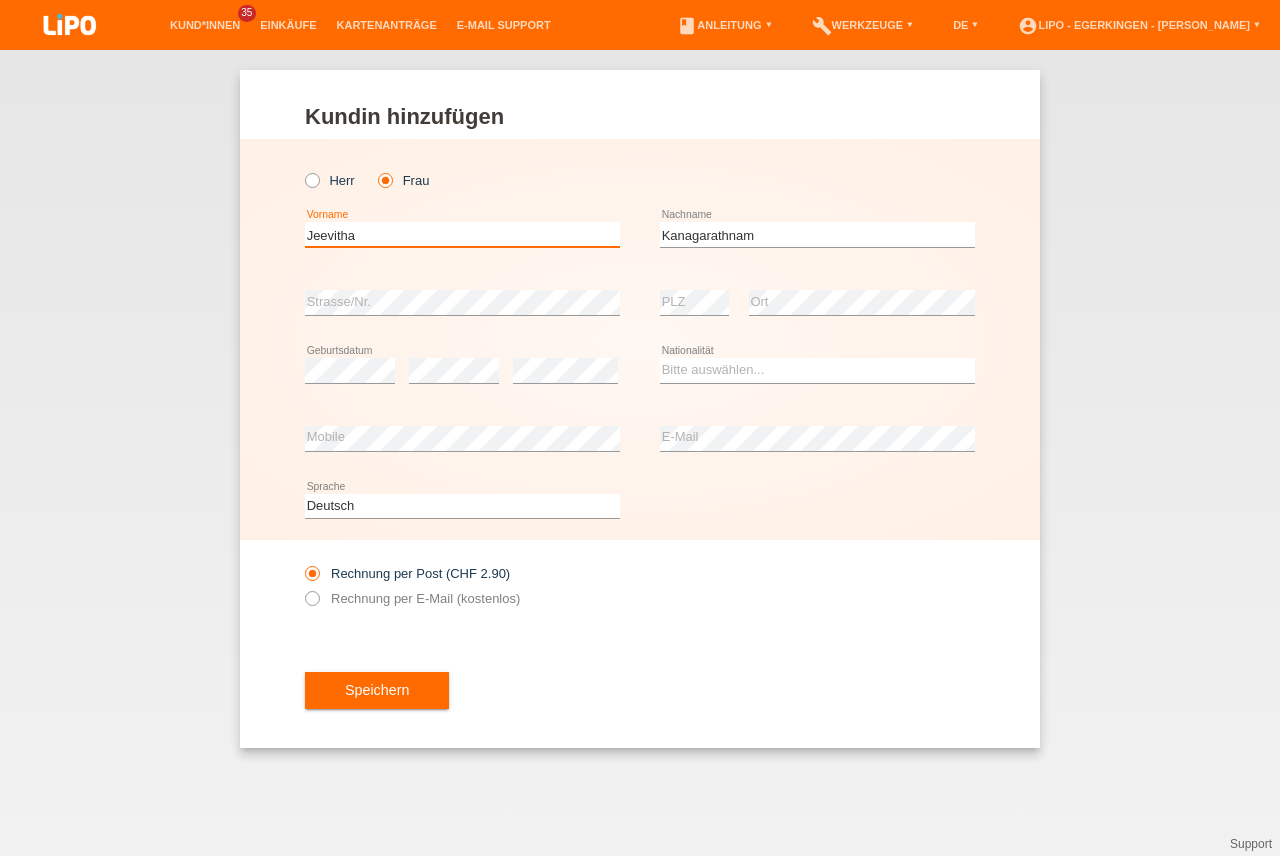drag, startPoint x: 306, startPoint y: 236, endPoint x: 811, endPoint y: 235, distance: 505.00098 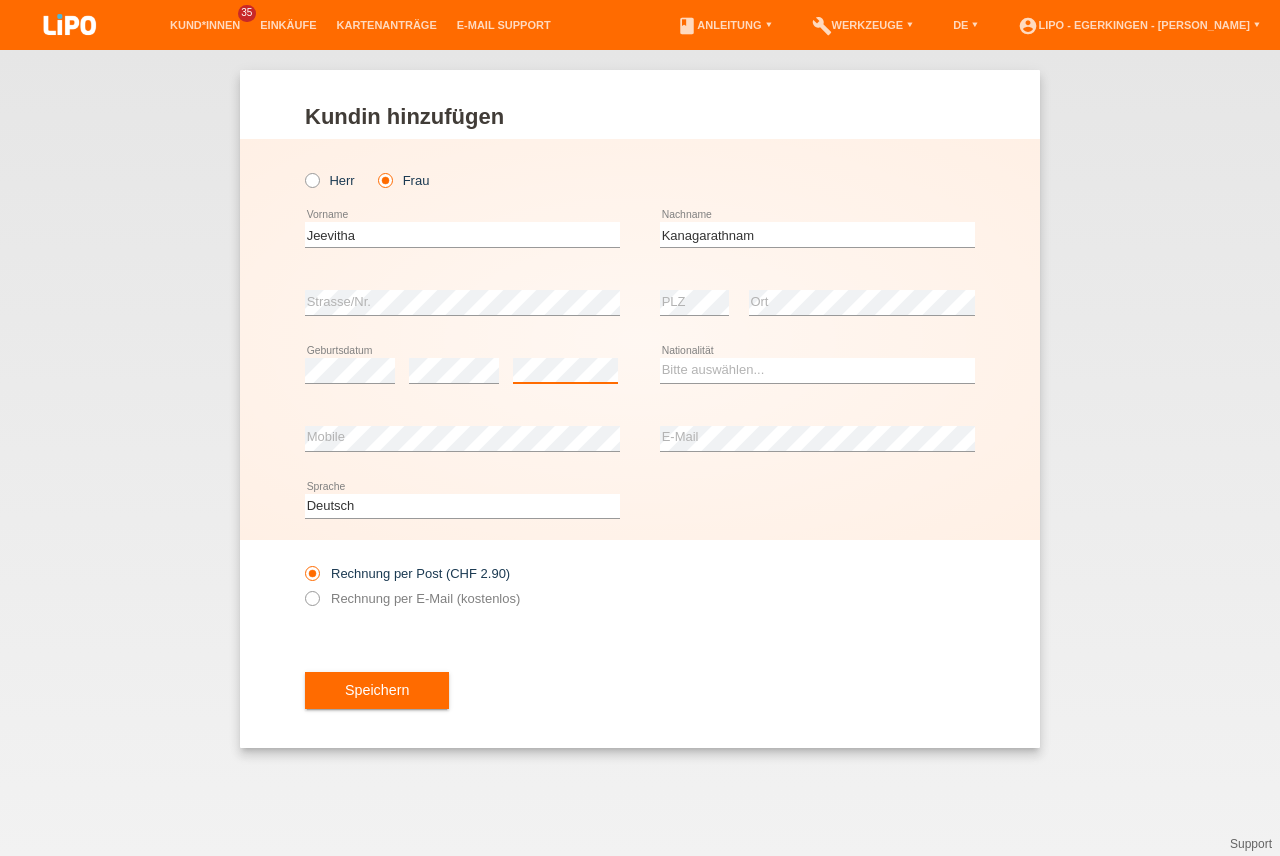 scroll, scrollTop: 0, scrollLeft: 0, axis: both 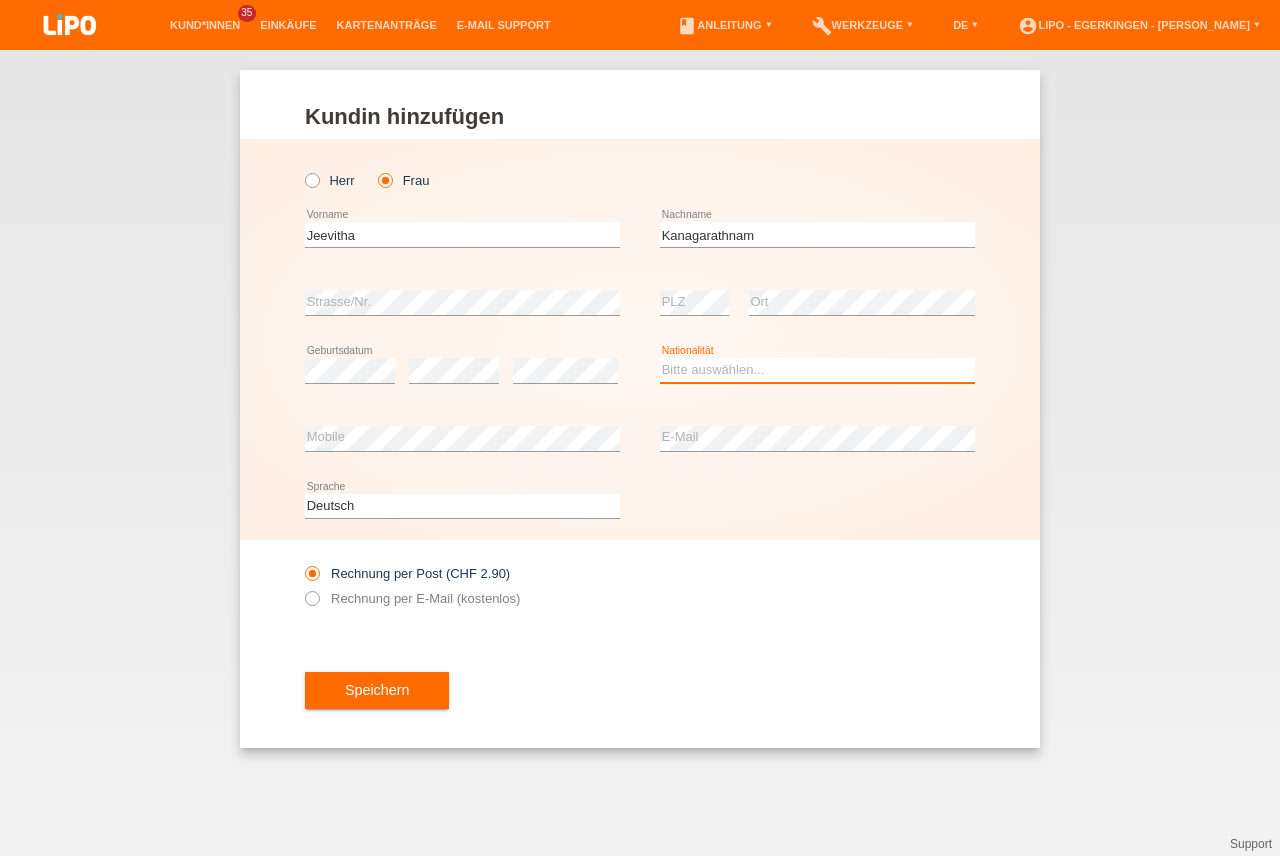 click on "Bitte auswählen...
Schweiz
Deutschland
Liechtenstein
Österreich
------------
Afghanistan
Ägypten
Åland
Albanien
Algerien" at bounding box center (817, 370) 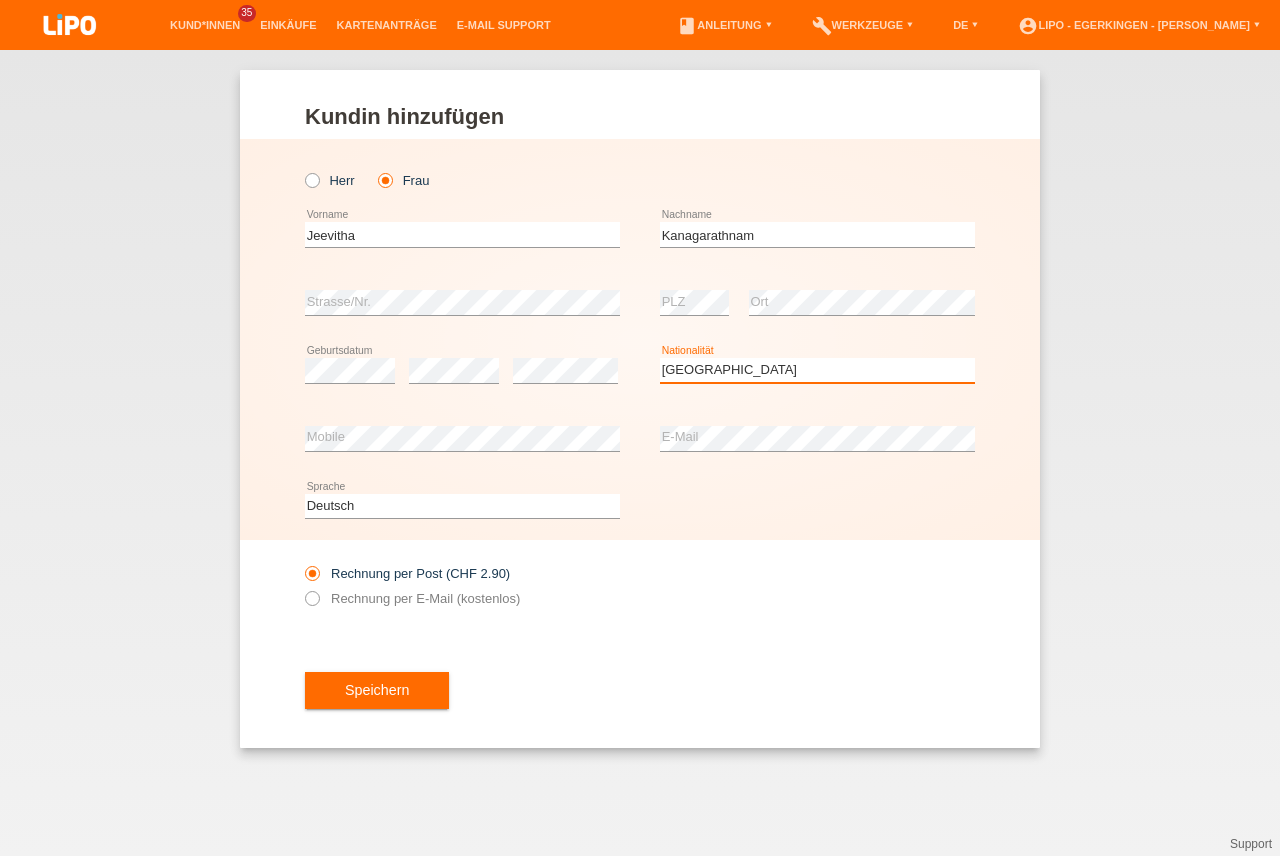 scroll, scrollTop: 0, scrollLeft: 0, axis: both 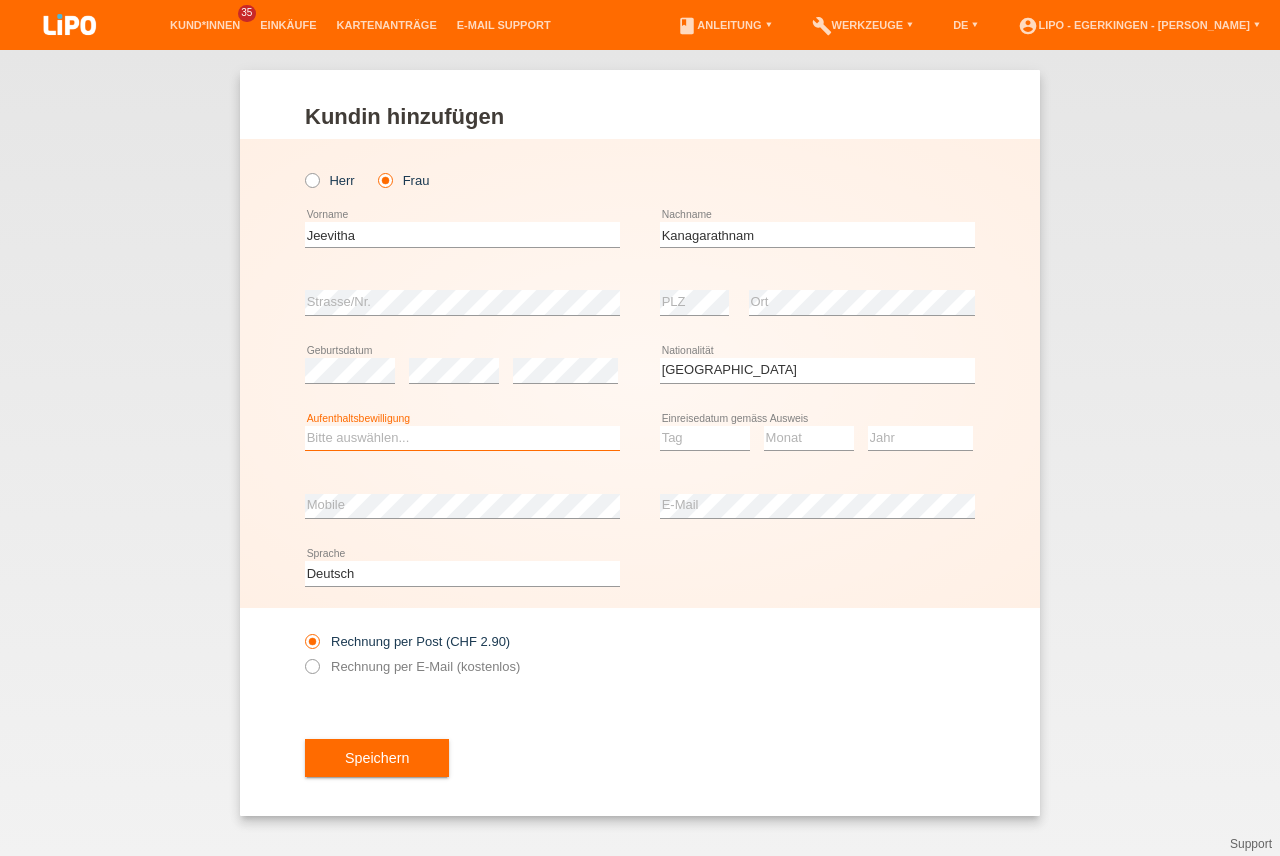 click on "Bitte auswählen...
C
B
B - Flüchtlingsstatus
Andere" at bounding box center [462, 438] 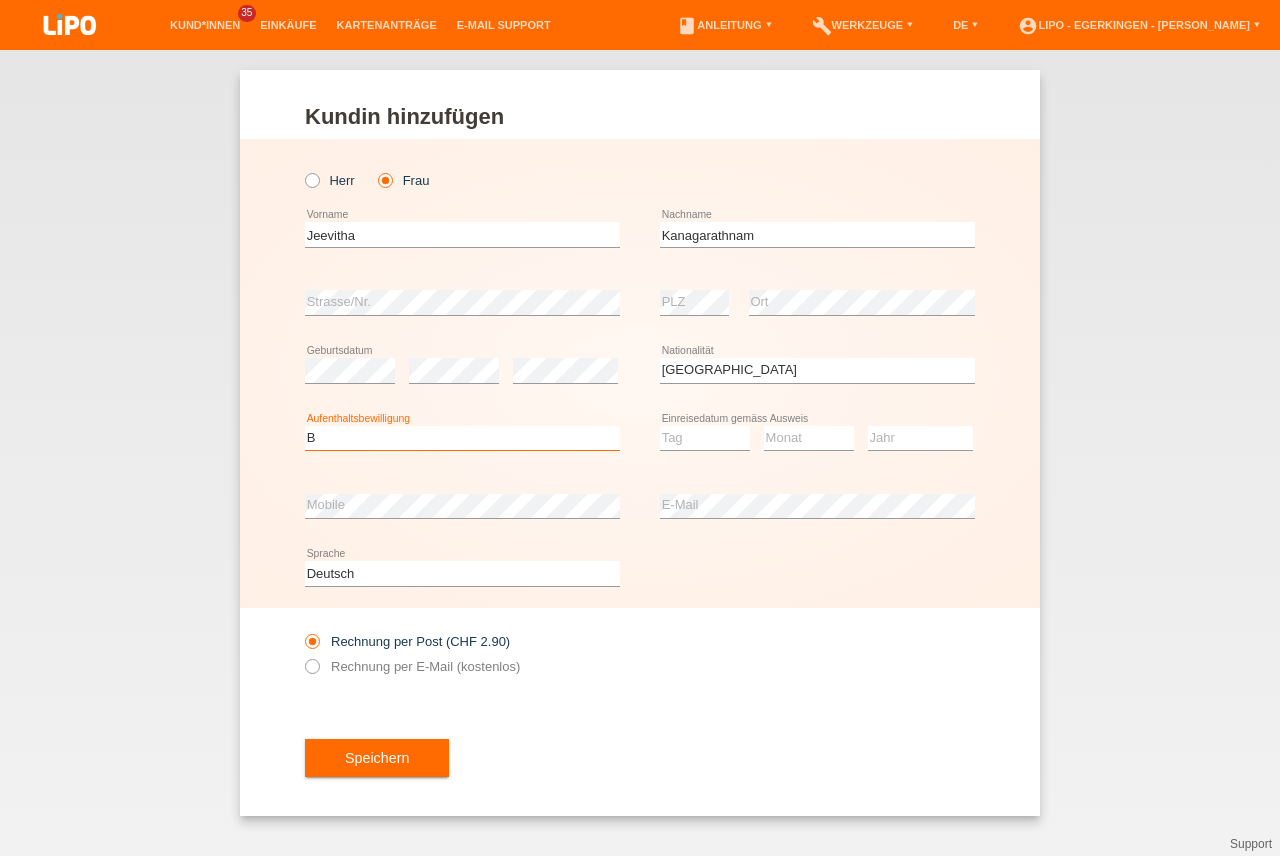 click on "B" at bounding box center [0, 0] 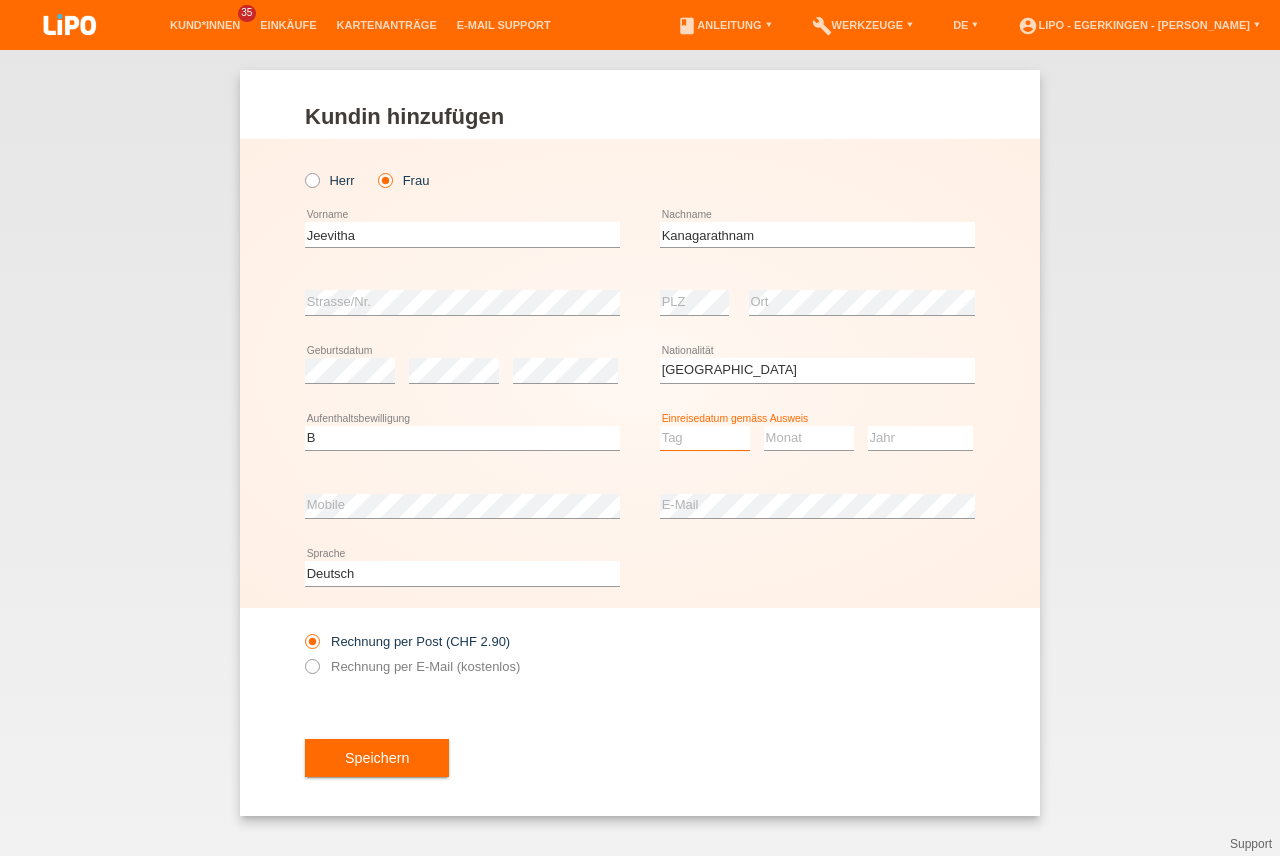 click on "Tag
01
02
03
04
05
06
07
08
09
10 11" at bounding box center [705, 438] 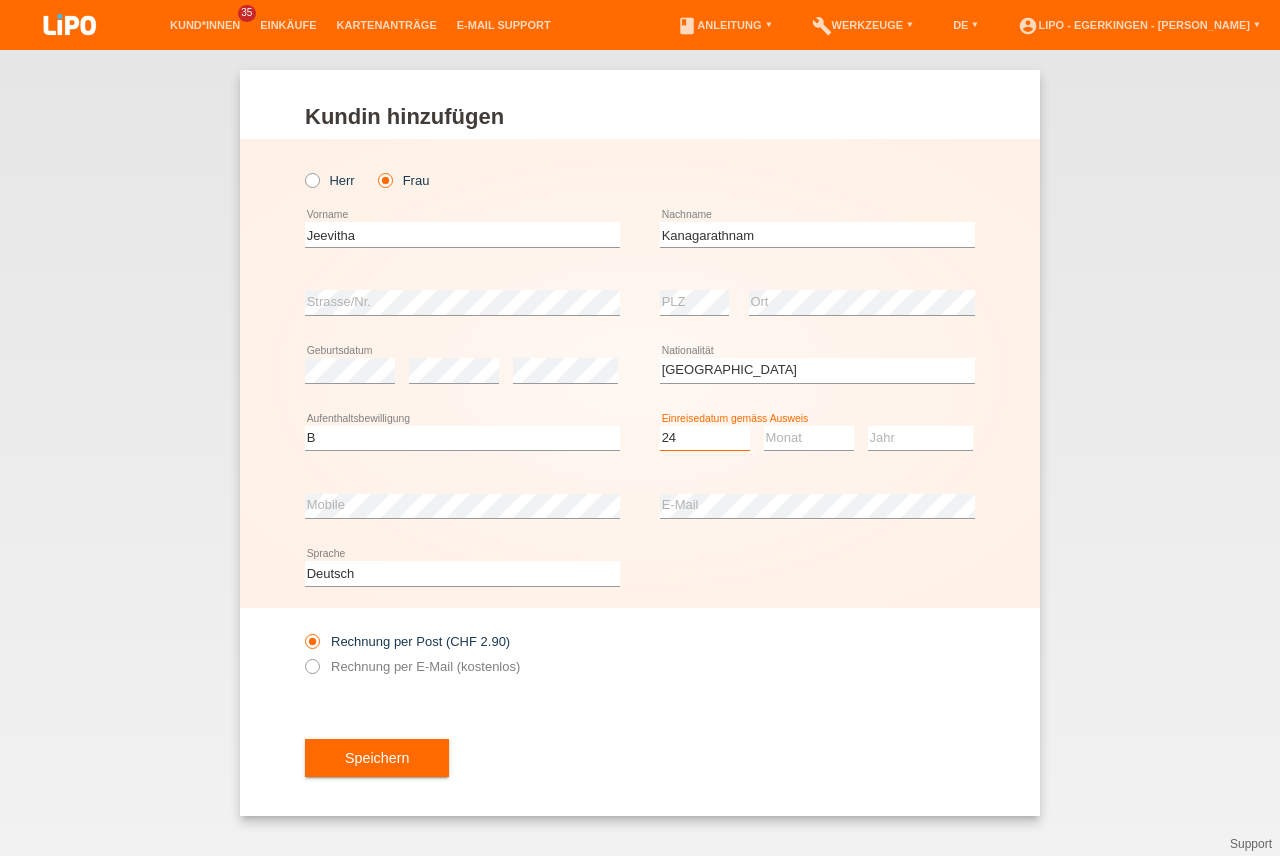 click on "24" at bounding box center [0, 0] 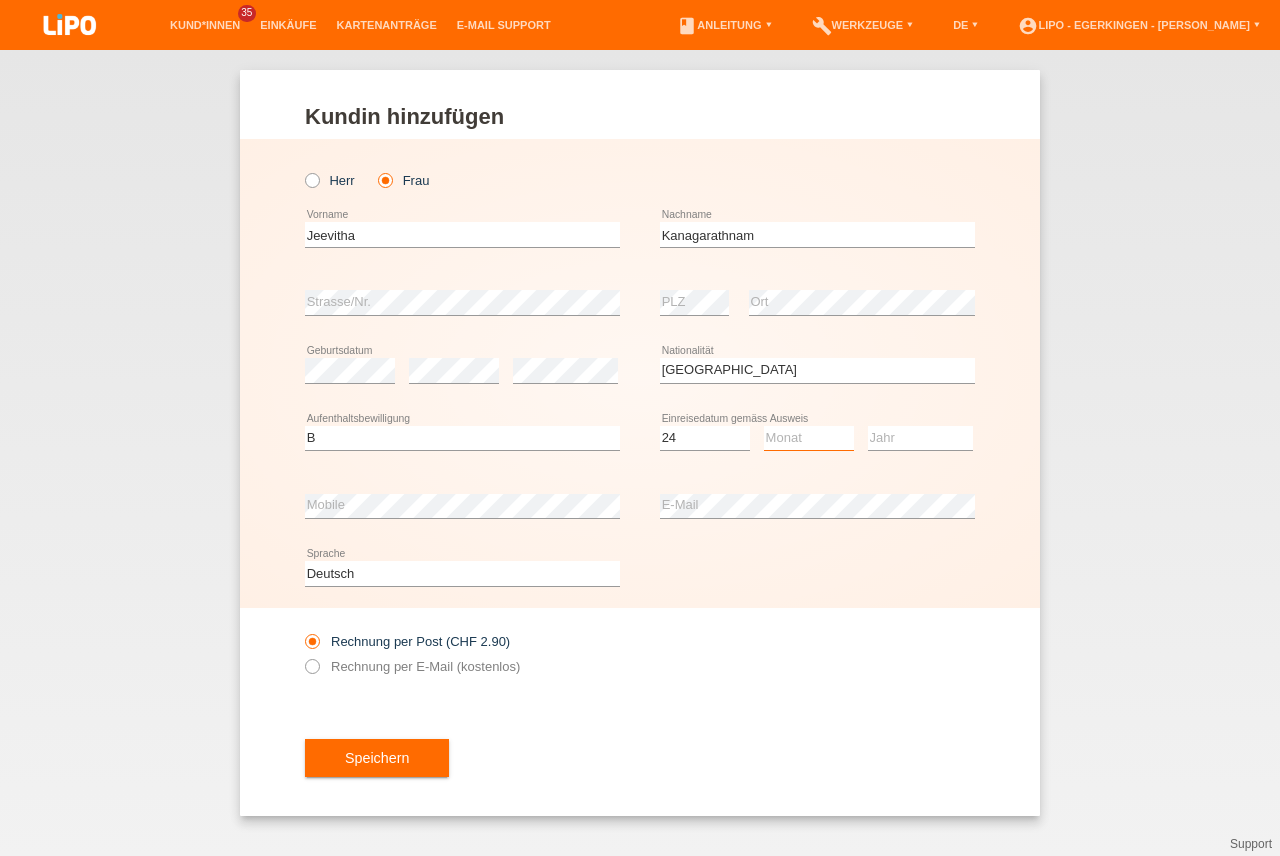 click on "Monat
01
02
03
04
05
06
07
08
09
10 11" at bounding box center [809, 438] 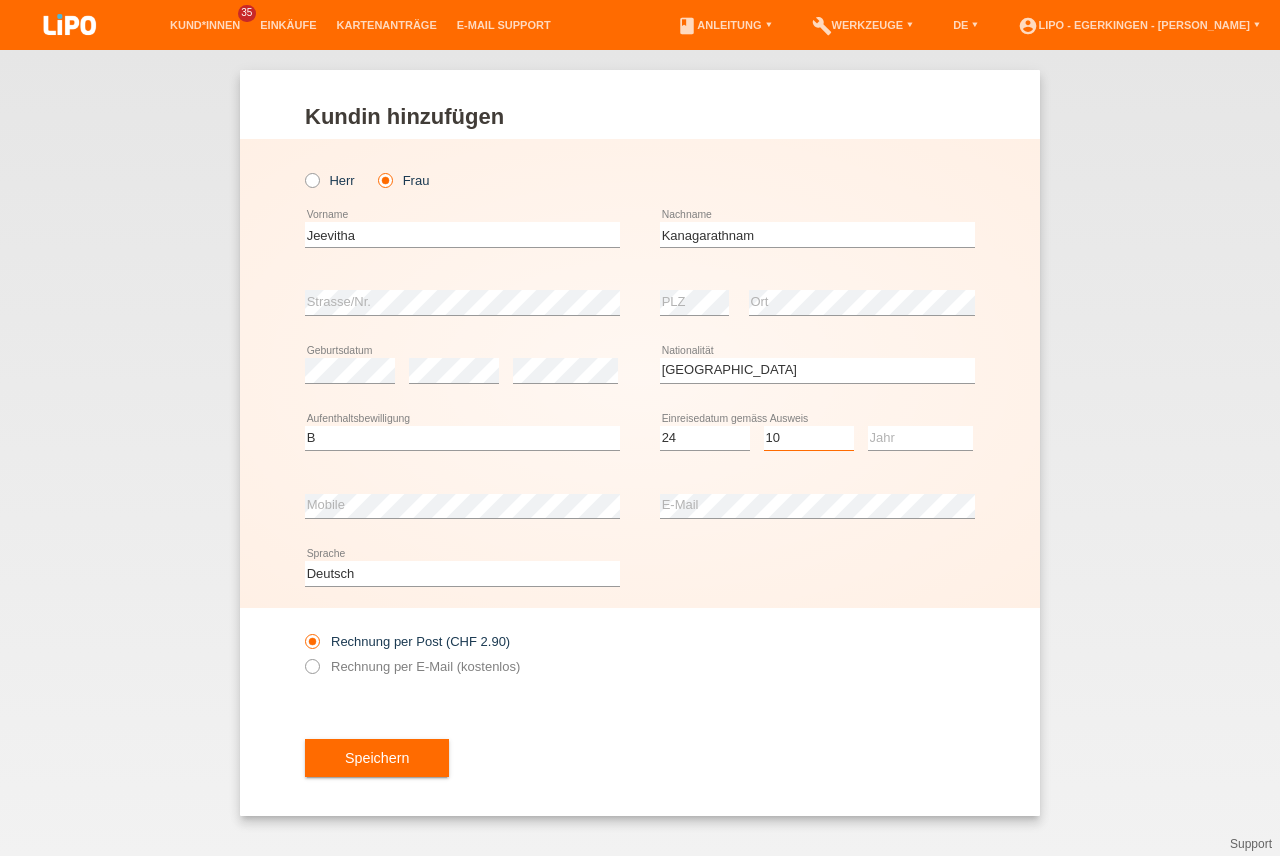 click on "10" at bounding box center (0, 0) 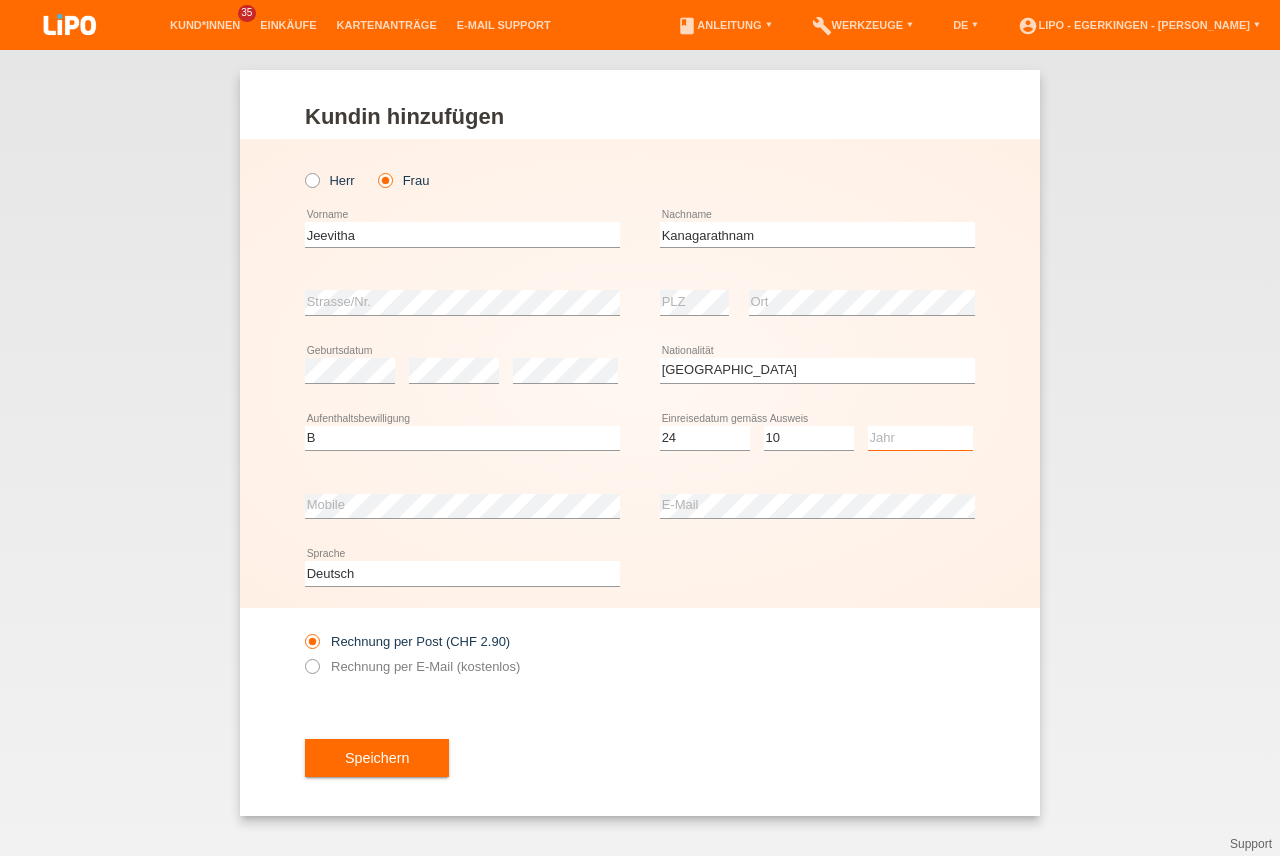 click on "Jahr
2025
2024
2023
2022
2021
2020
2019
2018
2017 2016 2015 2014 2013 2012 2011 2010 2009 2008 2007 2006 2005 2004 2003 2002 2001" at bounding box center [920, 438] 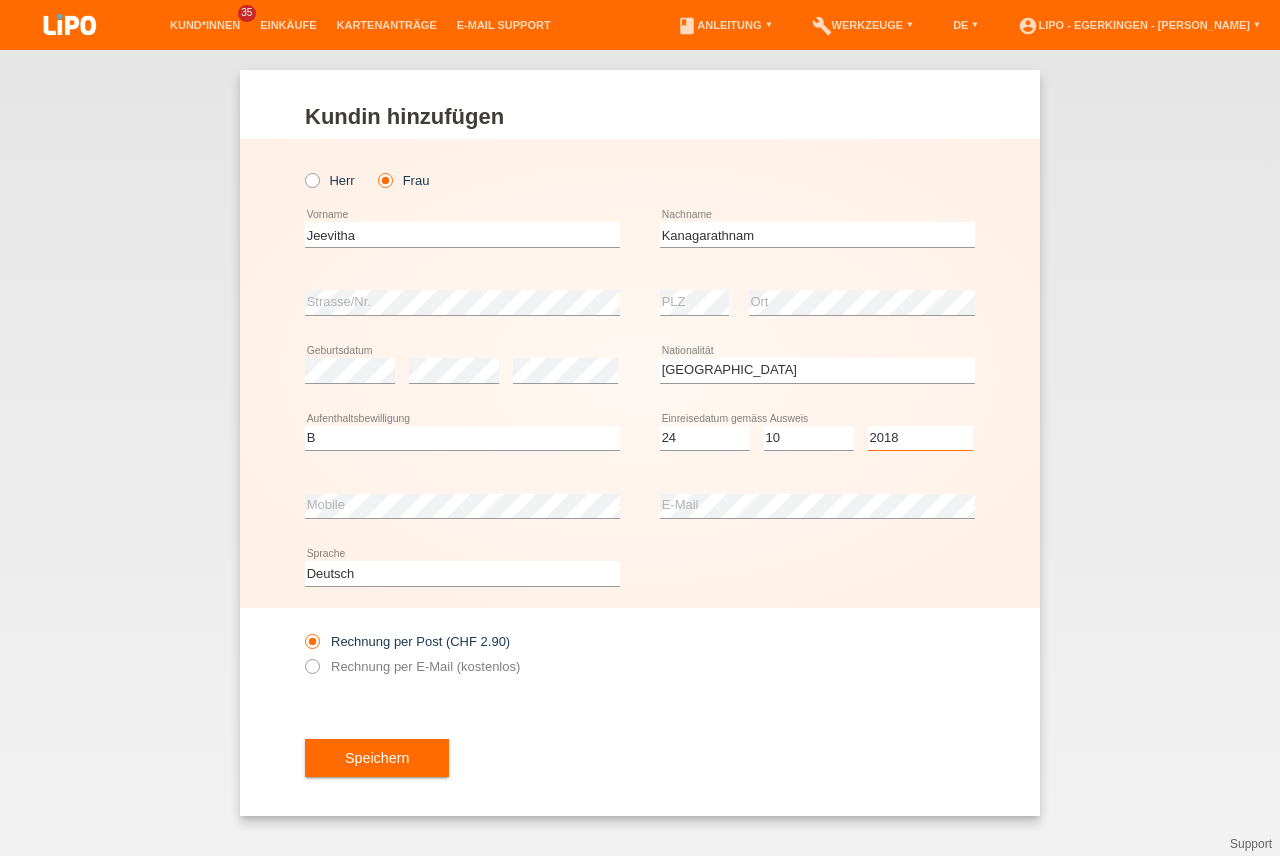 click on "2018" at bounding box center [0, 0] 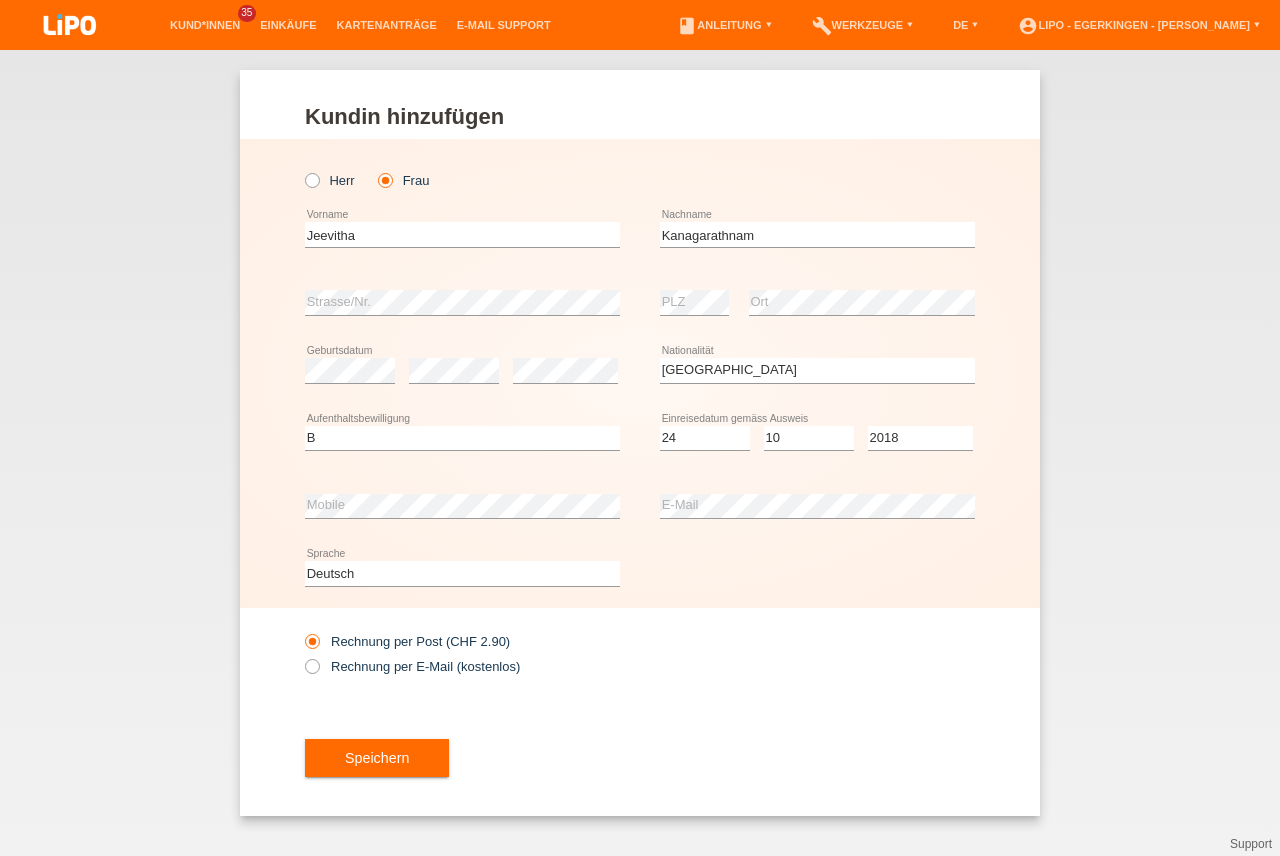 drag, startPoint x: 368, startPoint y: 657, endPoint x: 361, endPoint y: 676, distance: 20.248457 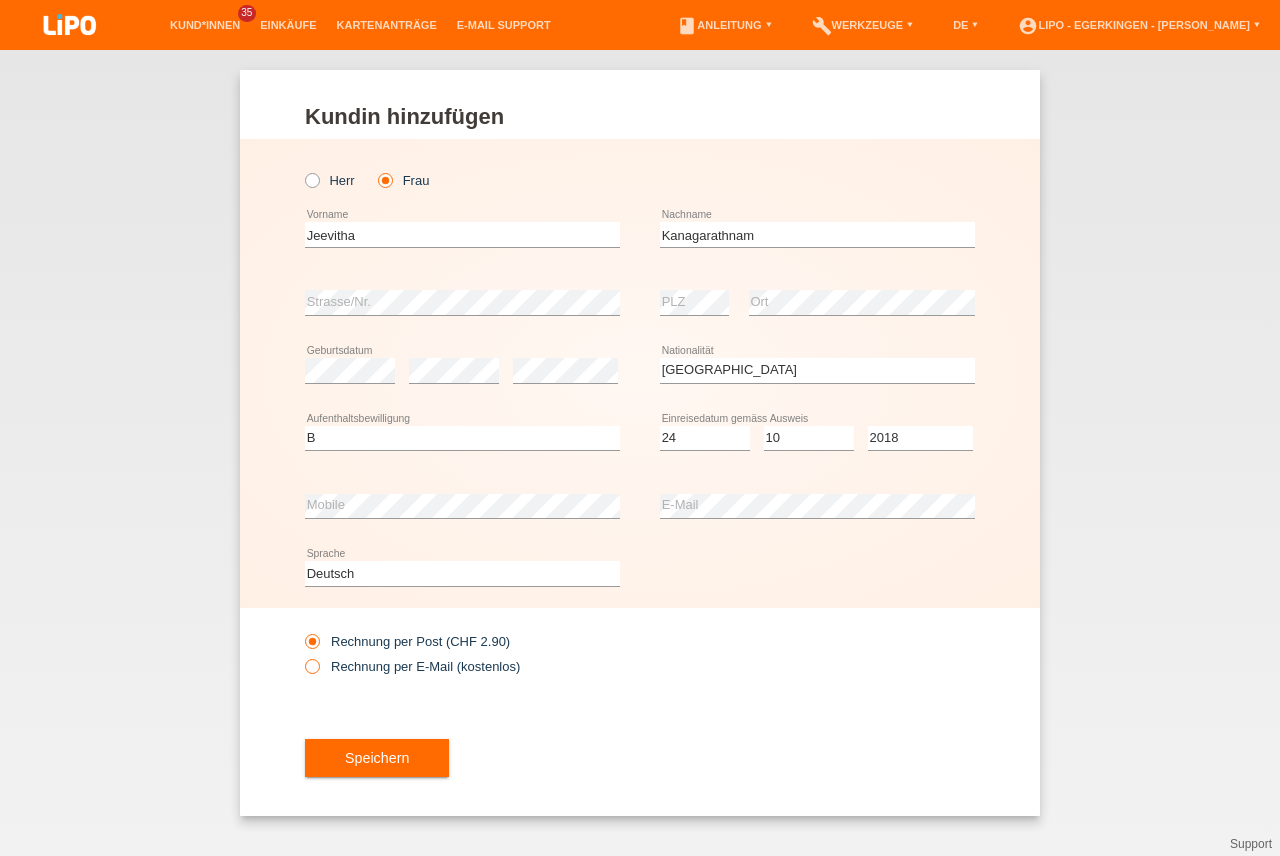 click on "Rechnung per E-Mail                                                                                            (kostenlos)" at bounding box center (412, 666) 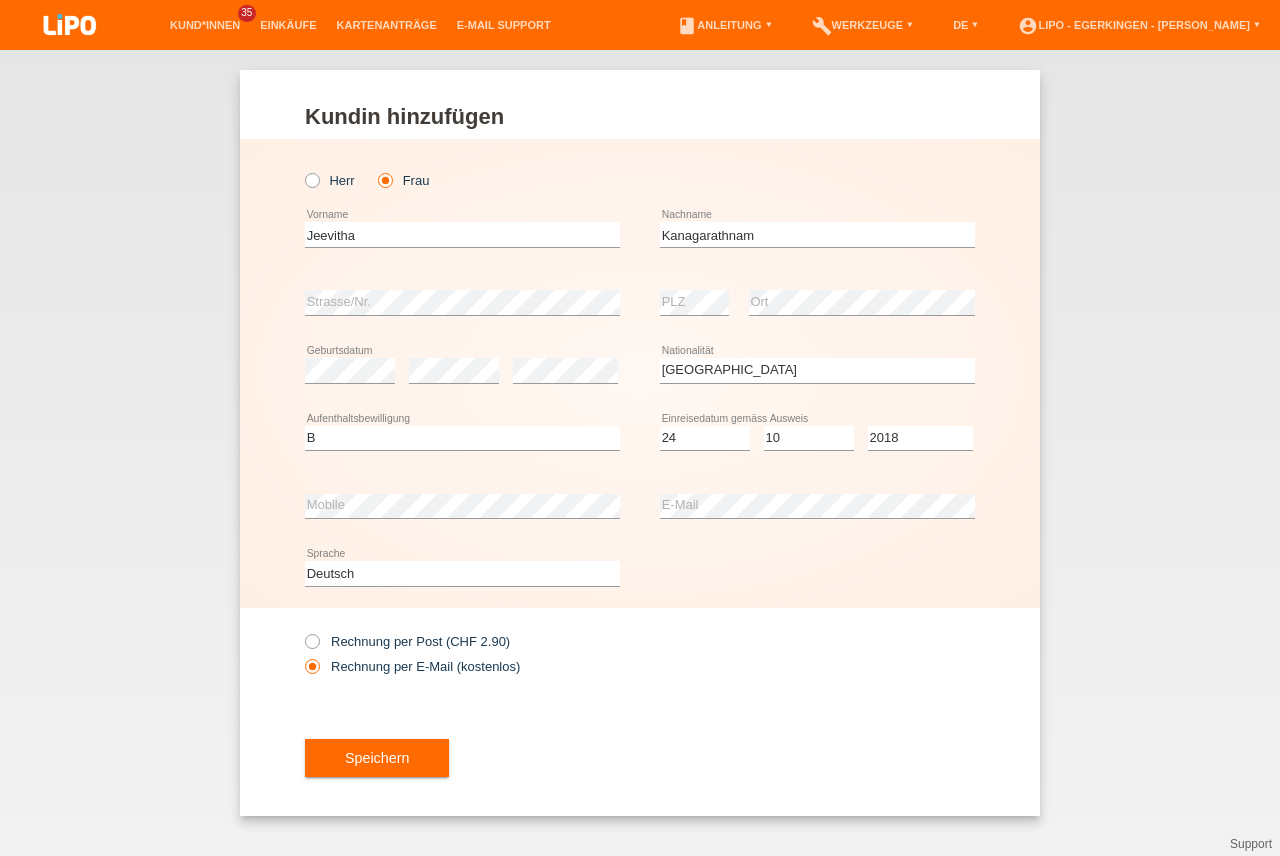 drag, startPoint x: 371, startPoint y: 763, endPoint x: 368, endPoint y: 748, distance: 15.297058 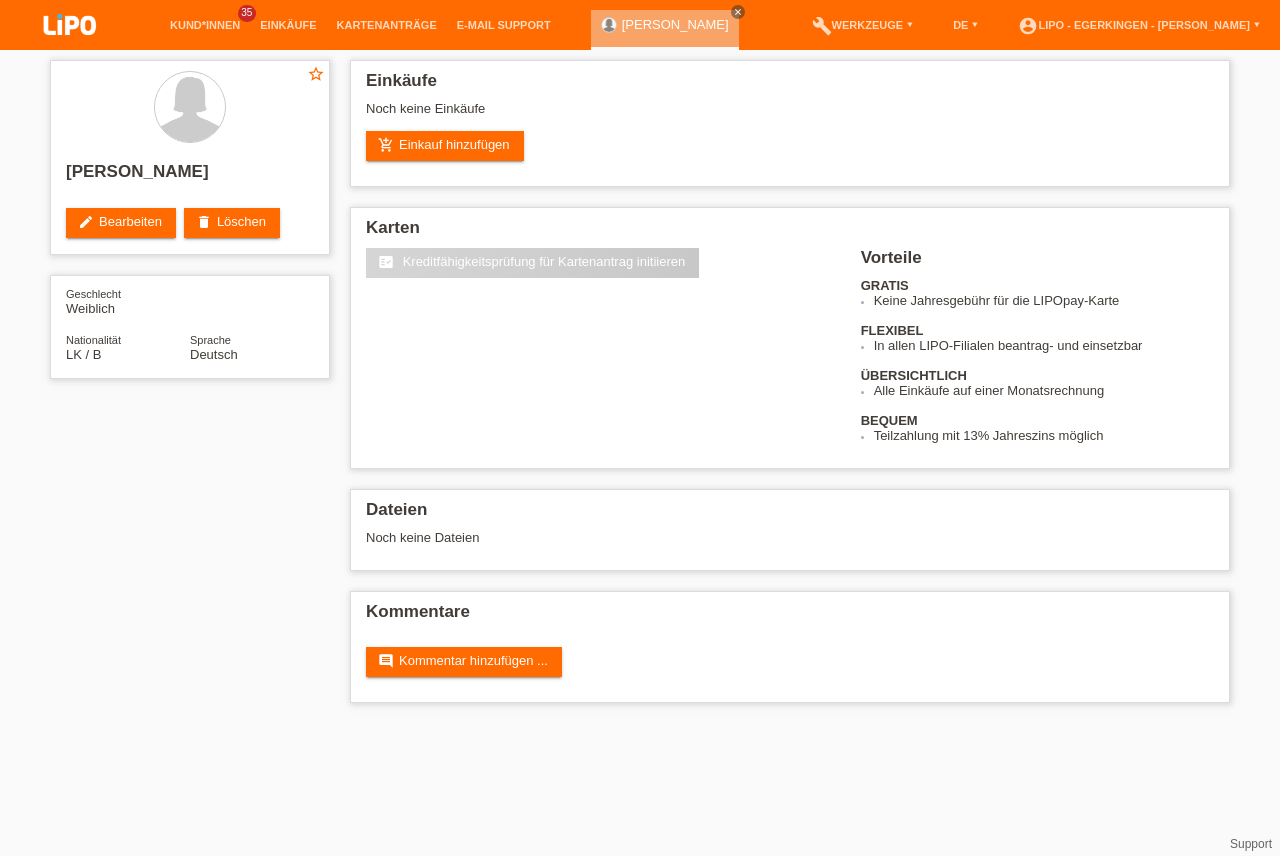 scroll, scrollTop: 0, scrollLeft: 0, axis: both 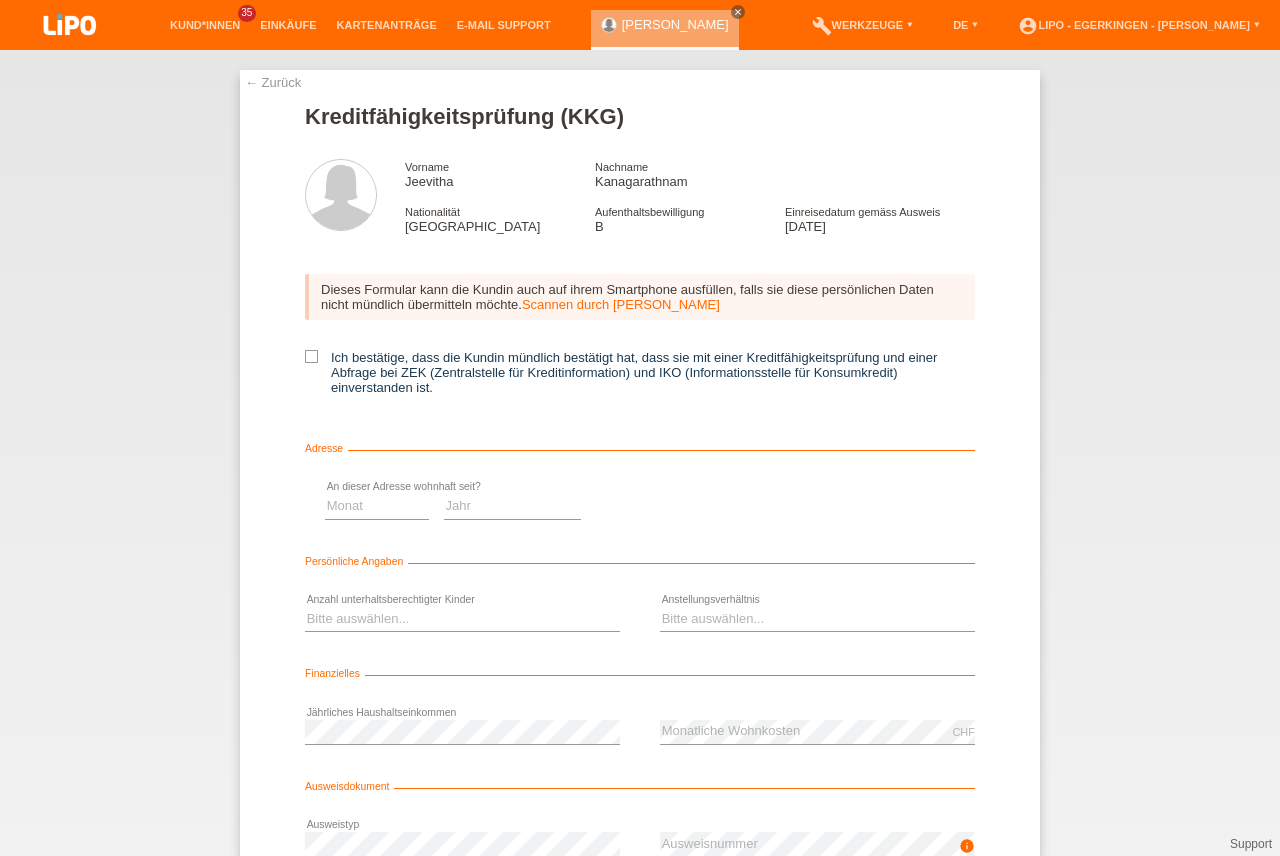 click at bounding box center [311, 356] 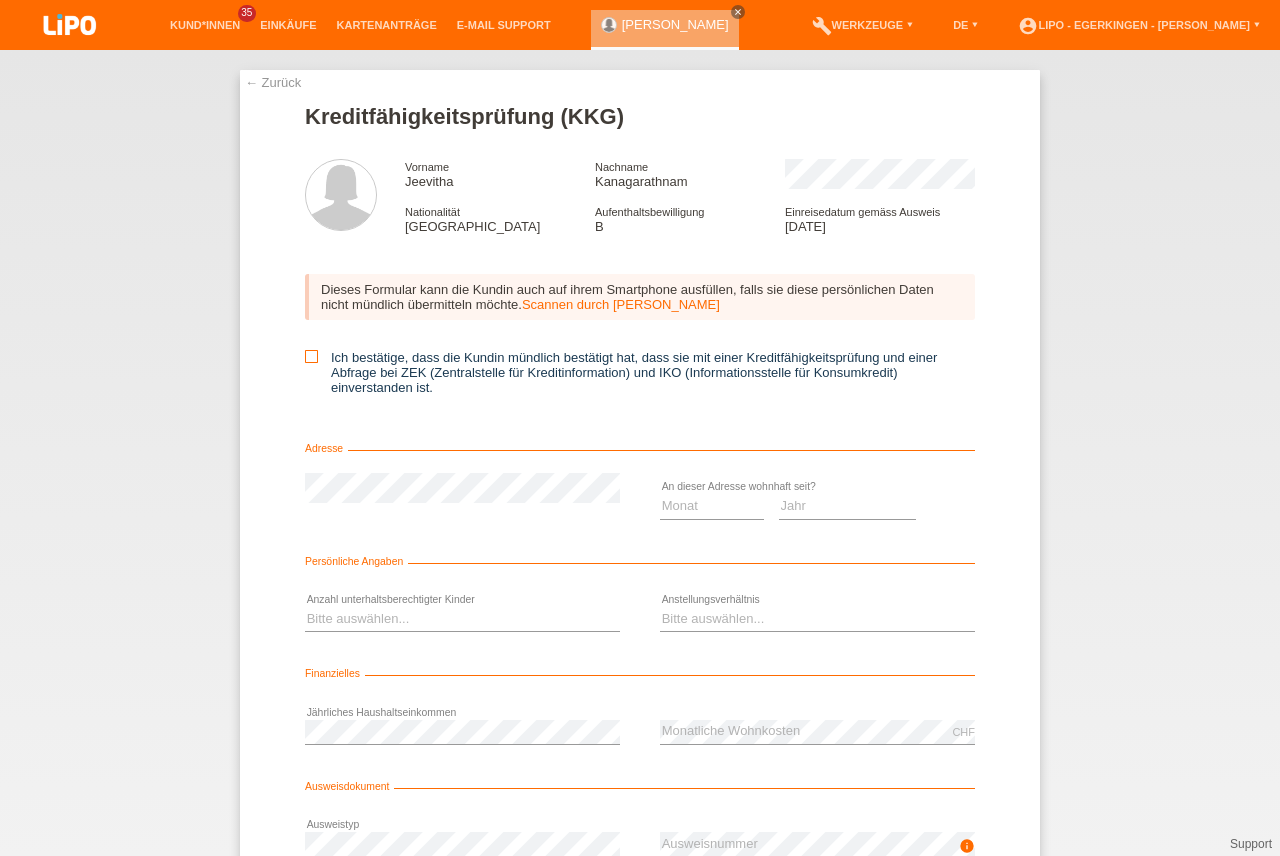 click at bounding box center [311, 356] 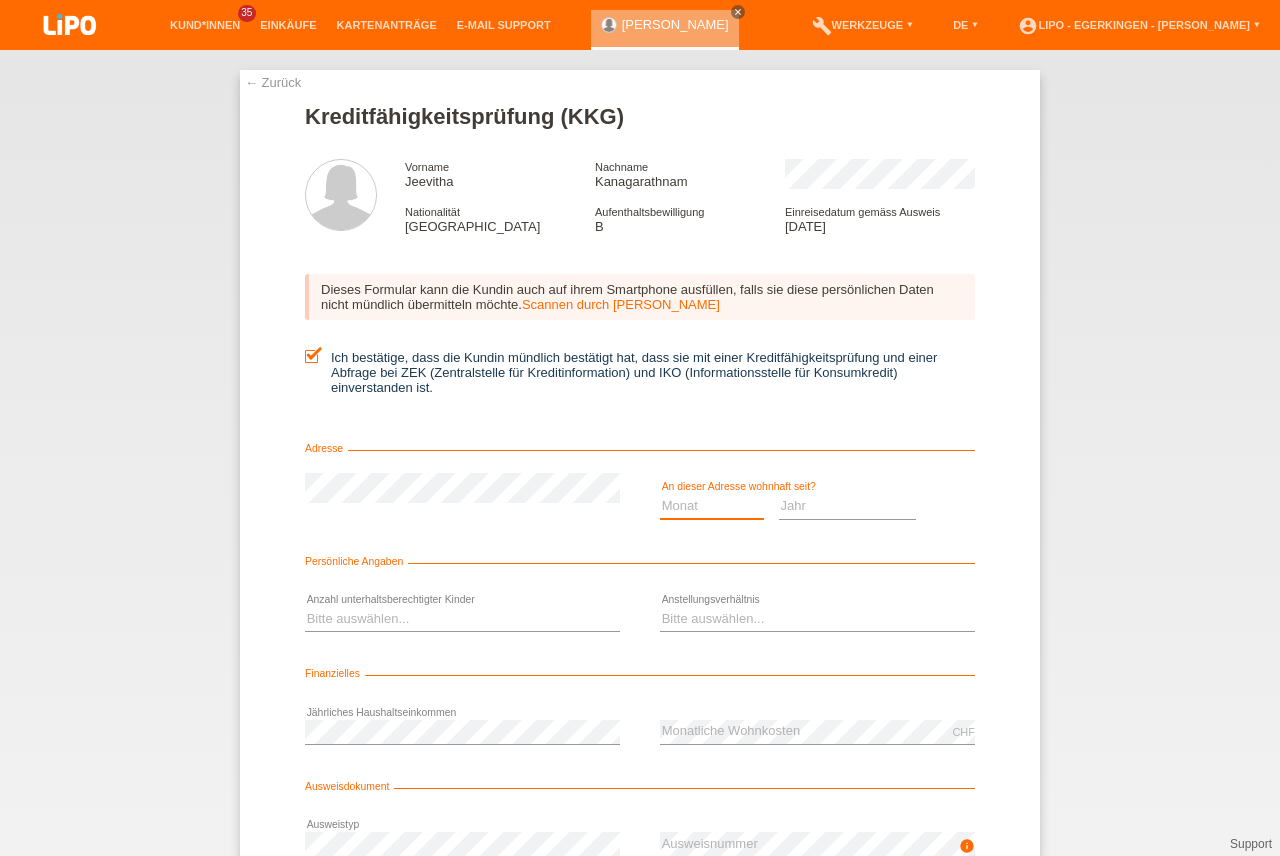 click on "Monat
01
02
03
04
05
06
07
08
09
10" at bounding box center [712, 506] 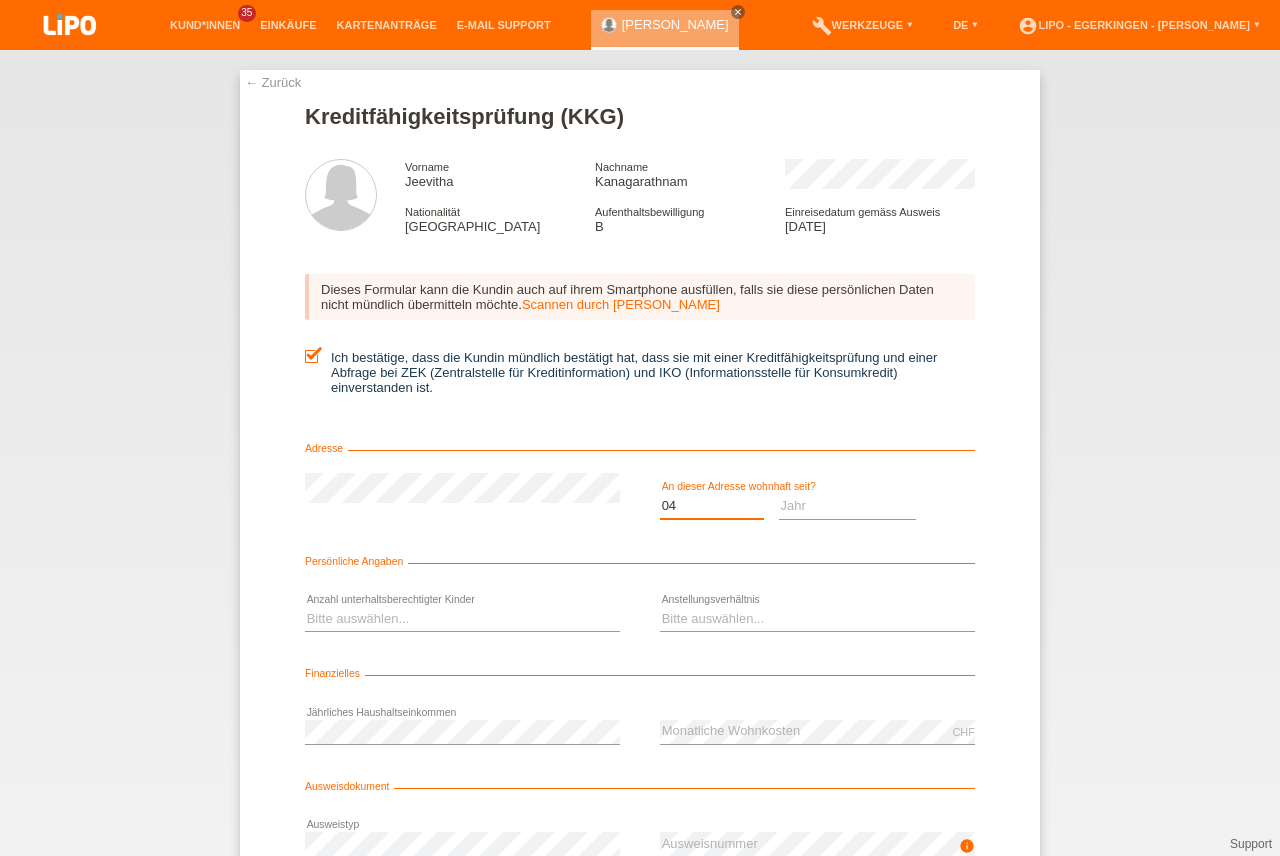 click on "04" at bounding box center (0, 0) 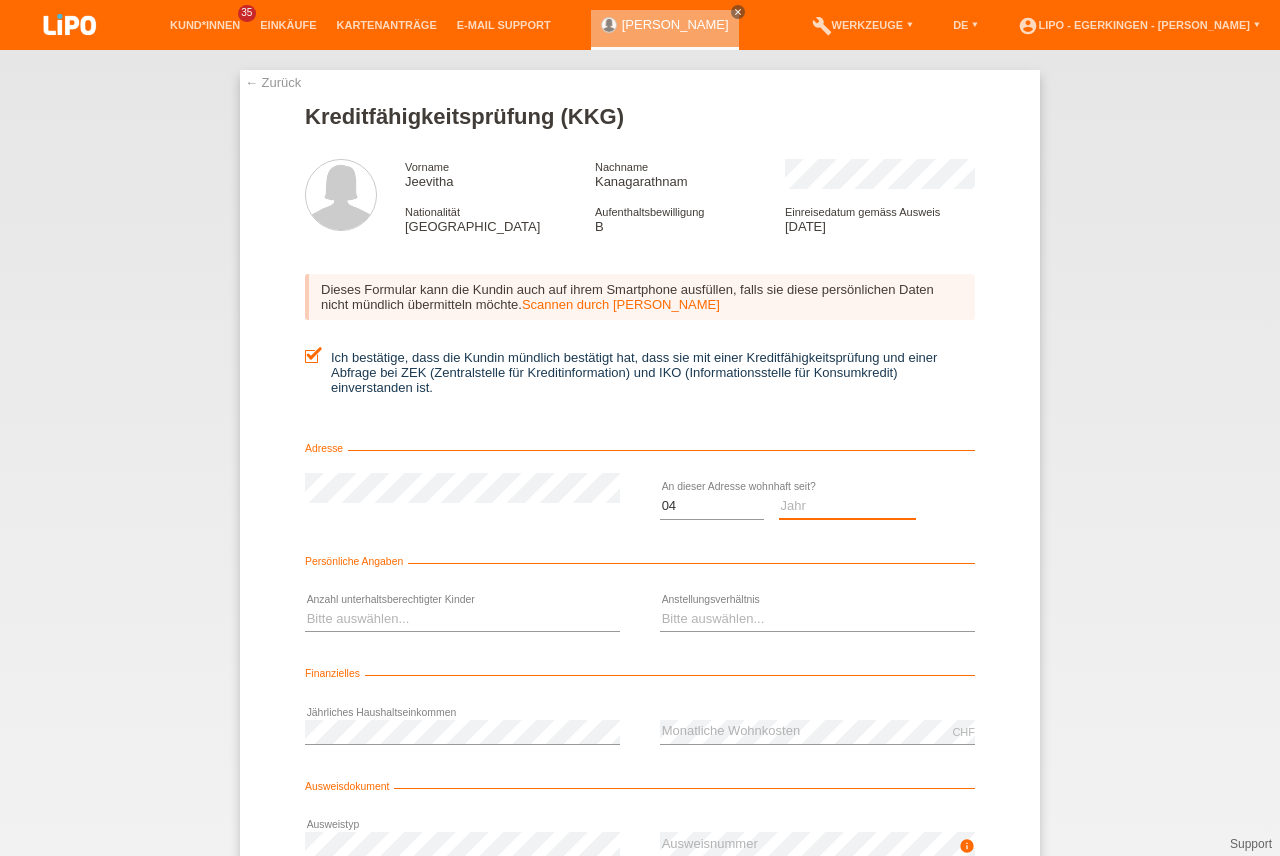 click on "Jahr
2025
2024
2023
2022
2021
2020
2019
2018
2017
2016 2015 2014 2013 2012 2011 2010 2009 2008 2007 2006 2005 2004 2003" at bounding box center (848, 506) 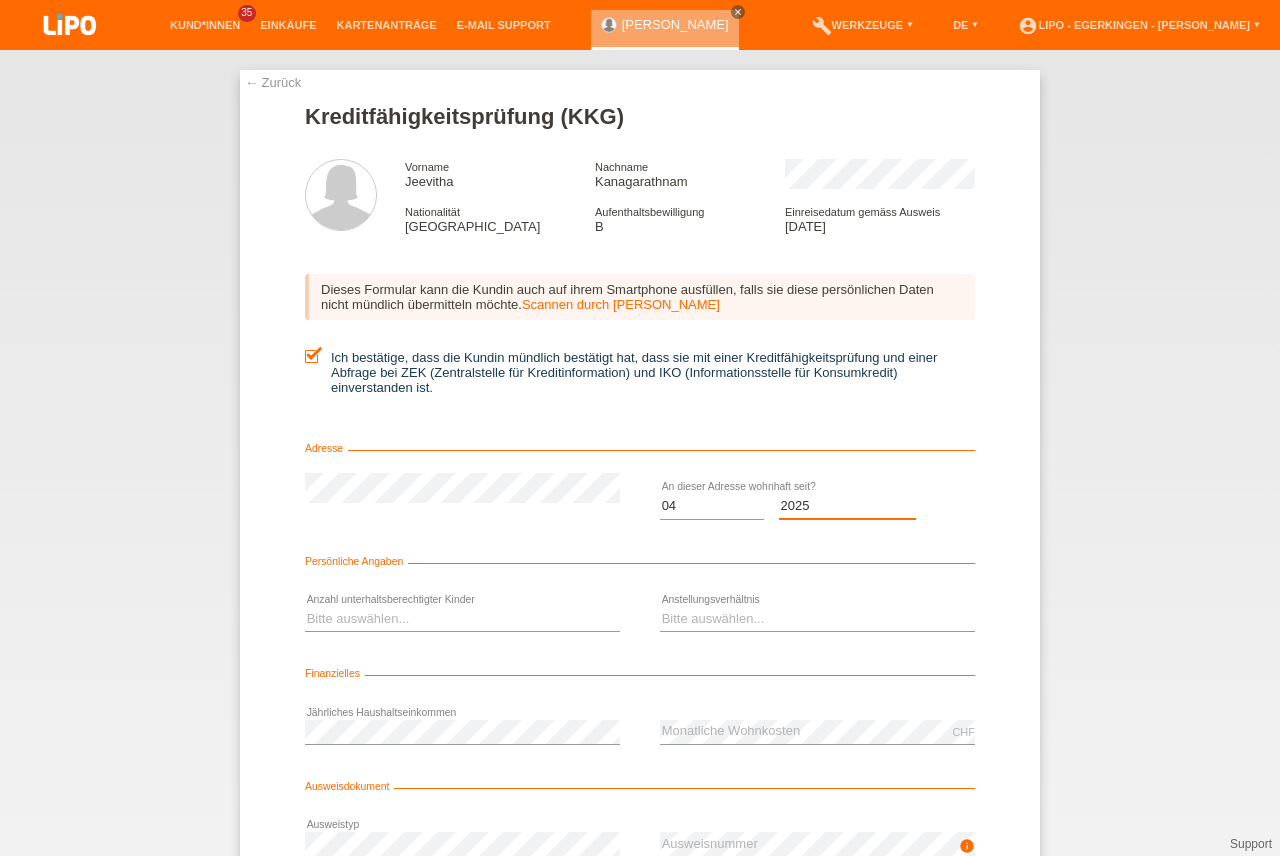 click on "2025" at bounding box center [0, 0] 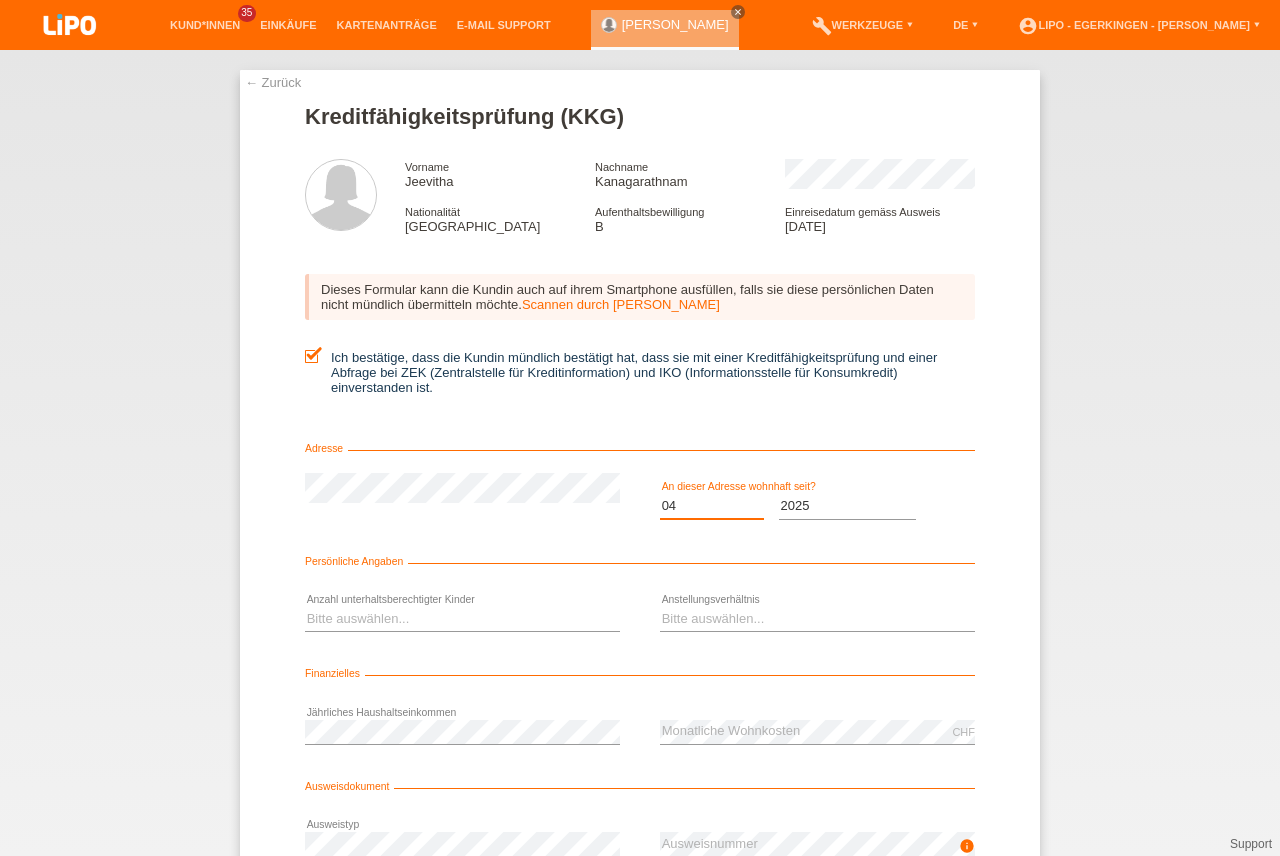 click on "Monat
01
02
03
04
05
06
07
08
09
10" at bounding box center [712, 506] 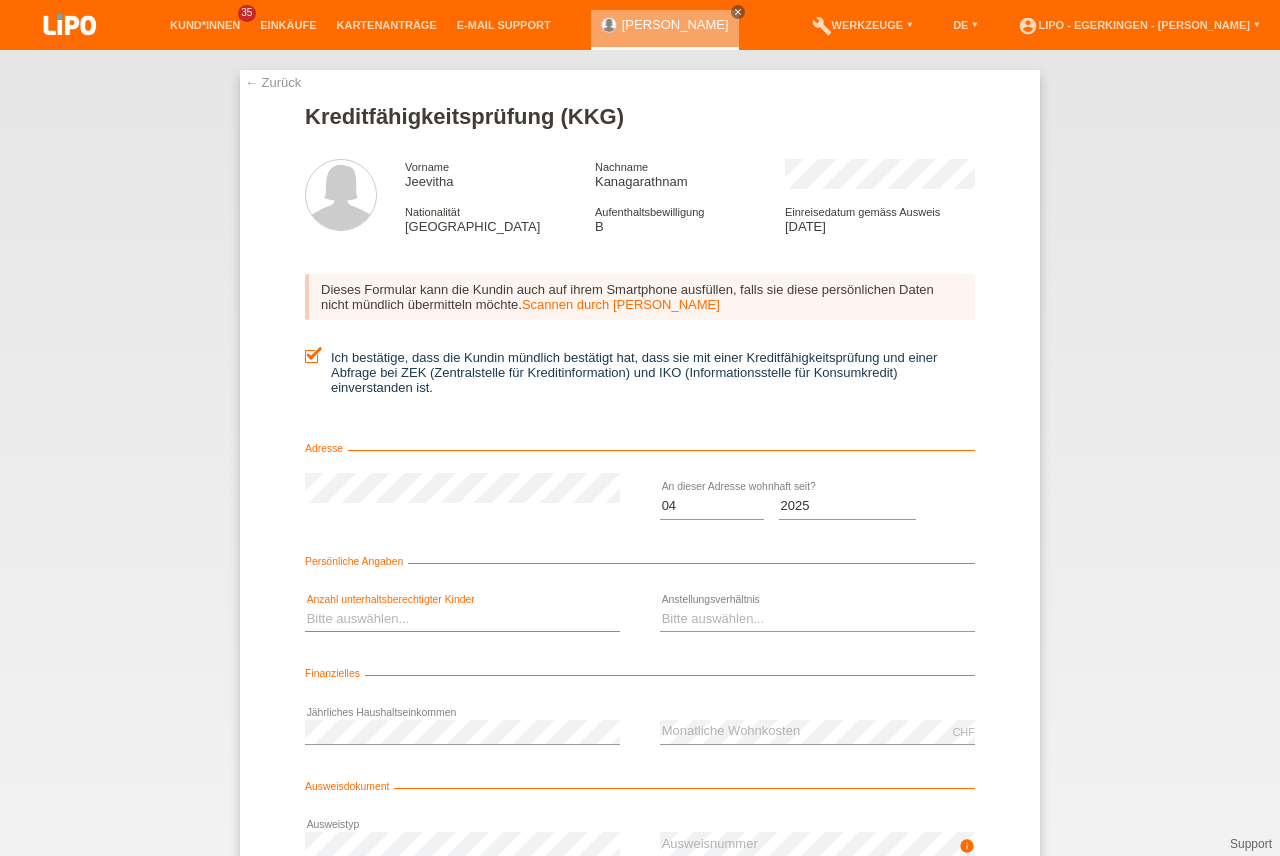 click on "Bitte auswählen...
0
1
2
3
4
5
6
7
8
9" at bounding box center (462, 619) 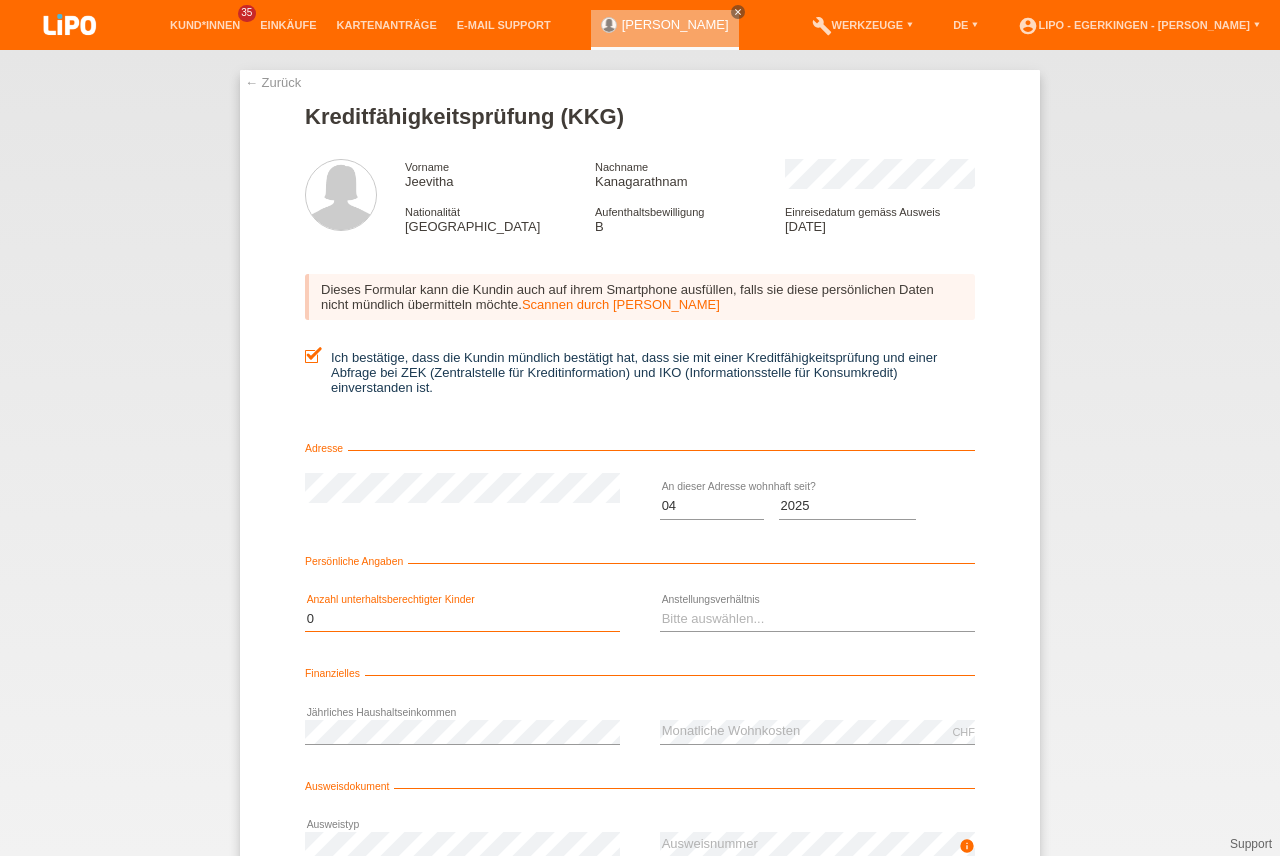 click on "0" at bounding box center (0, 0) 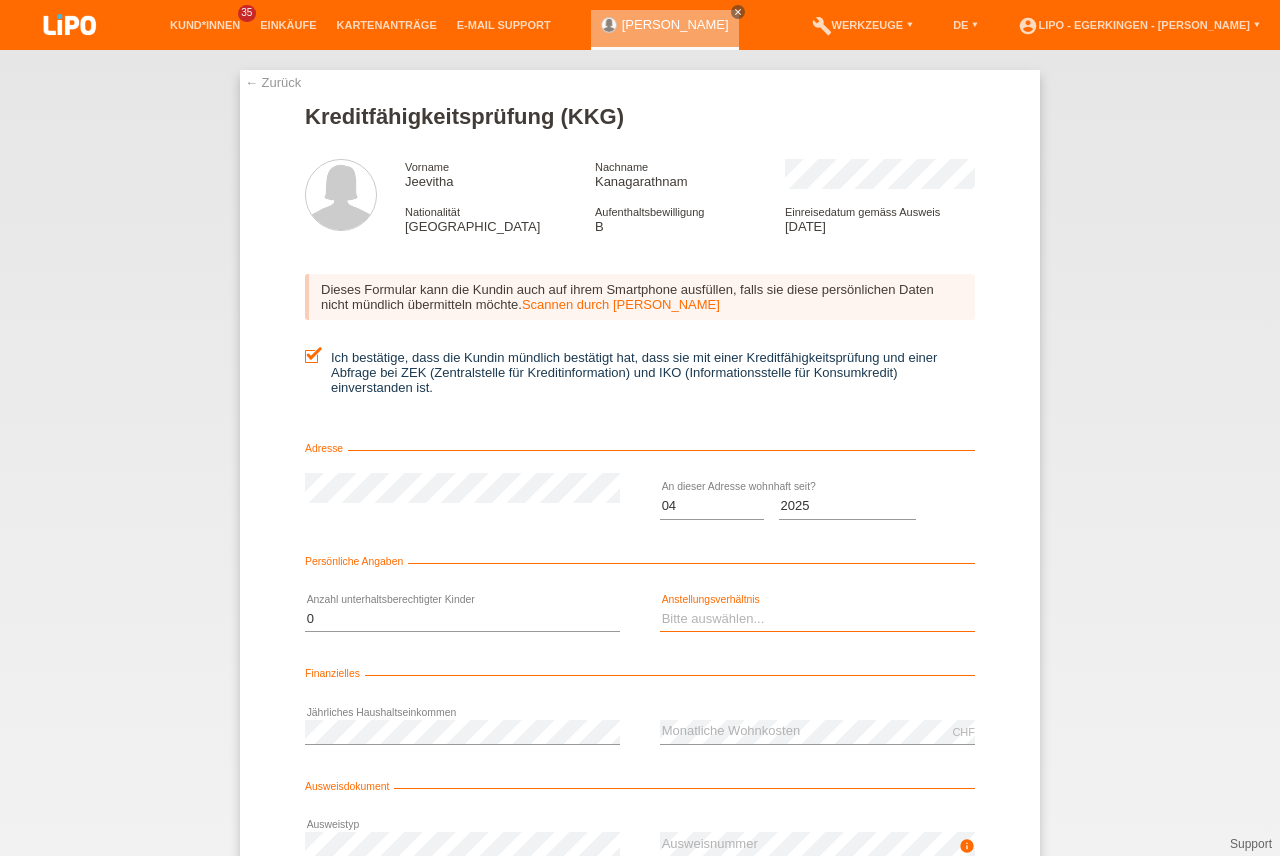 click on "Bitte auswählen...
Unbefristet
Befristet
Lehrling/Student
Pensioniert
Nicht arbeitstätig
Hausfrau/-mann
Selbständig" at bounding box center (817, 619) 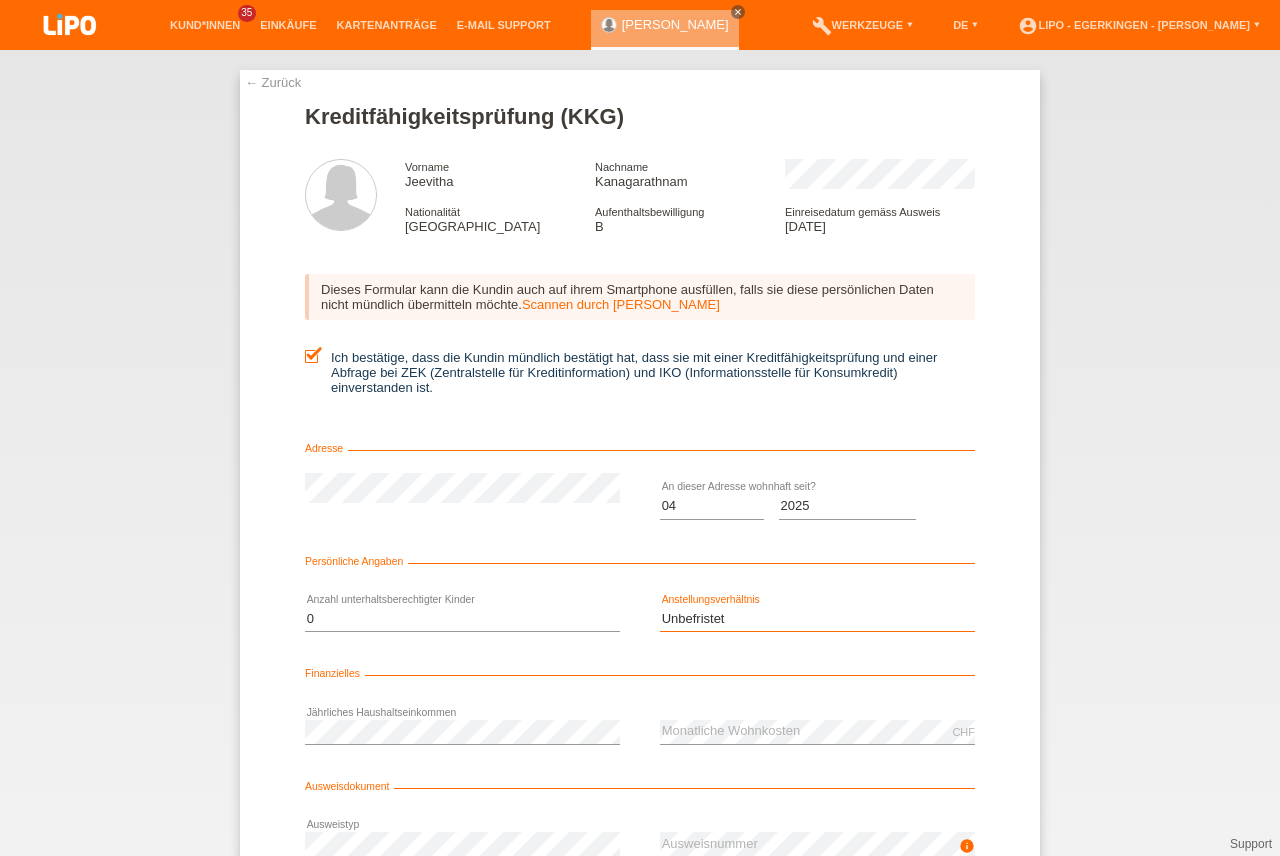 click on "Unbefristet" at bounding box center [0, 0] 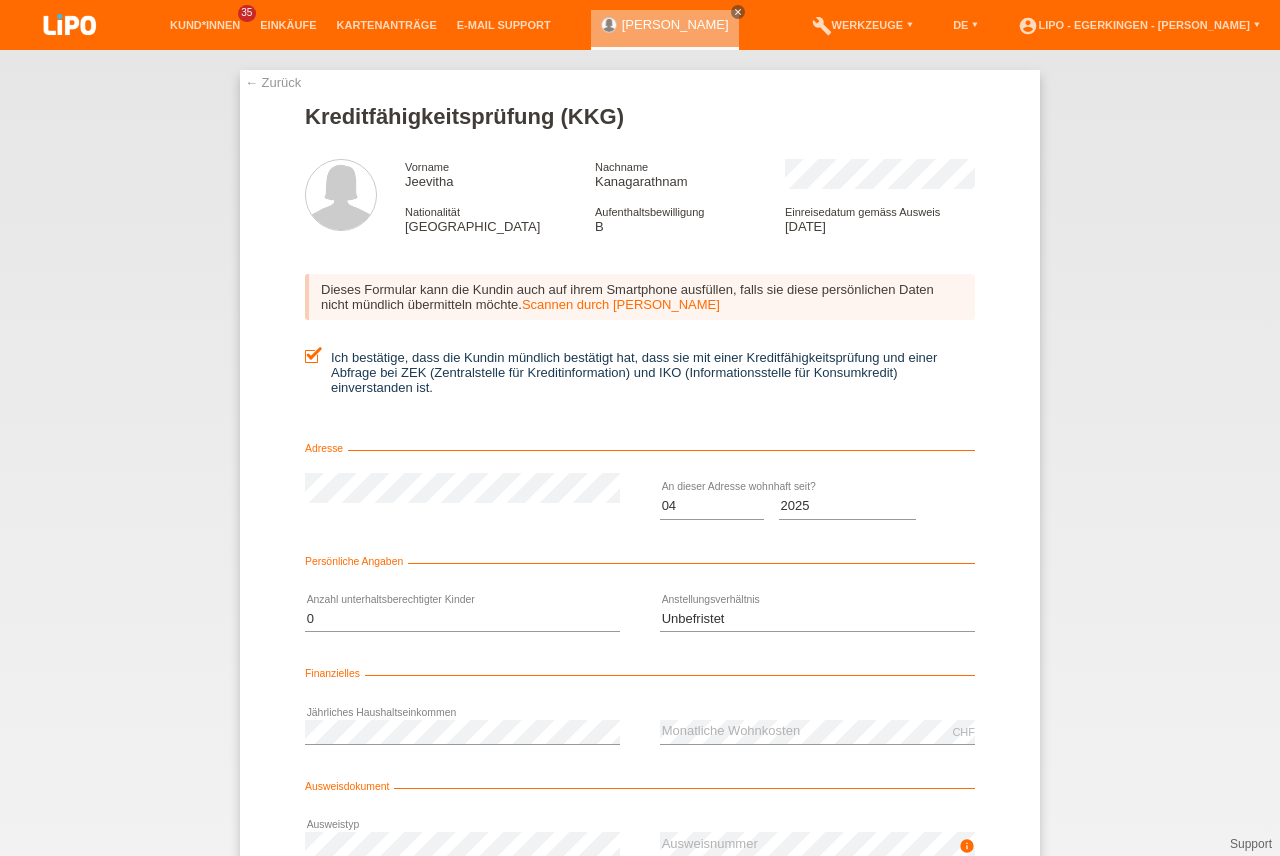 click on "Kreditfähigkeitsprüfung (KKG)
Vorname
Jeevitha
Nachname
Kanagarathnam
Nationalität
Sri Lanka
Aufenthaltsbewilligung
01 0" at bounding box center [640, 549] 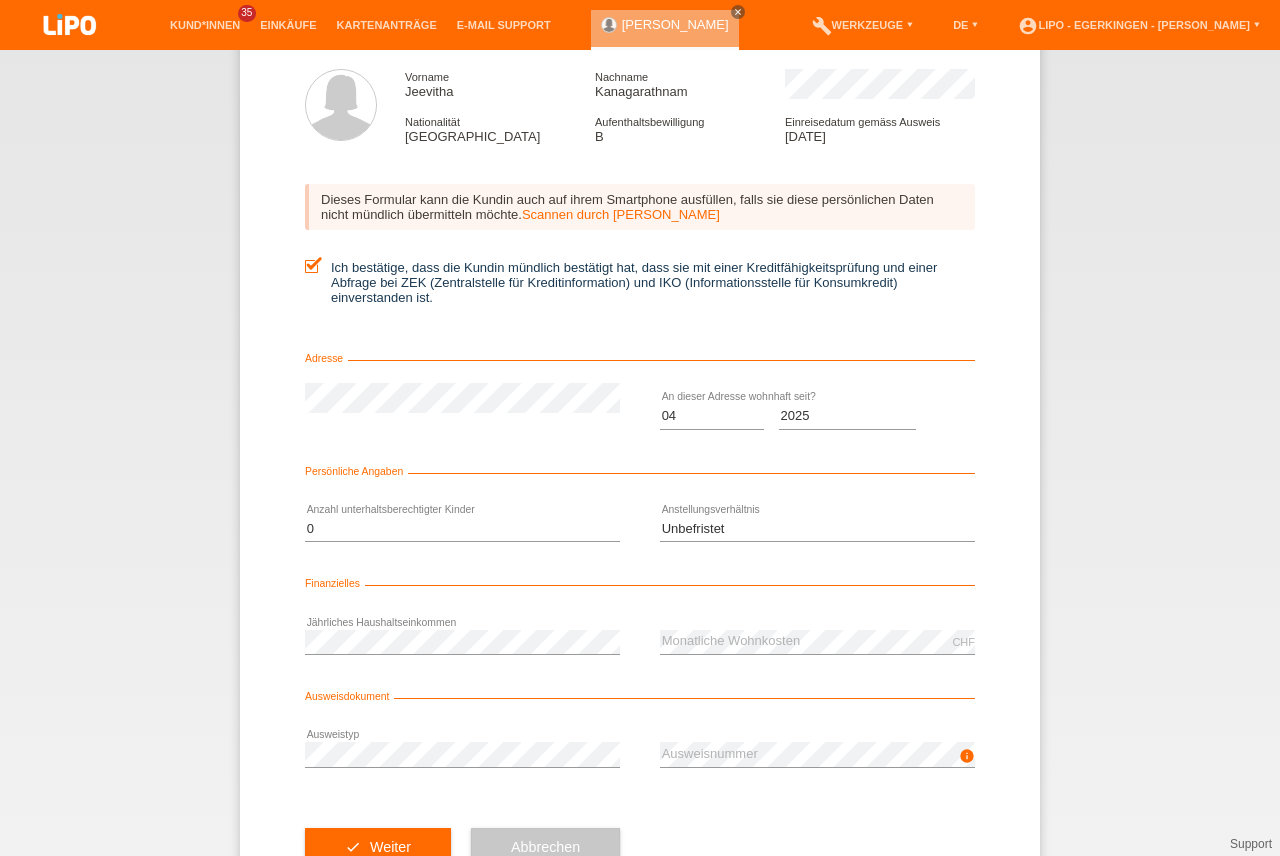 click at bounding box center (462, 767) 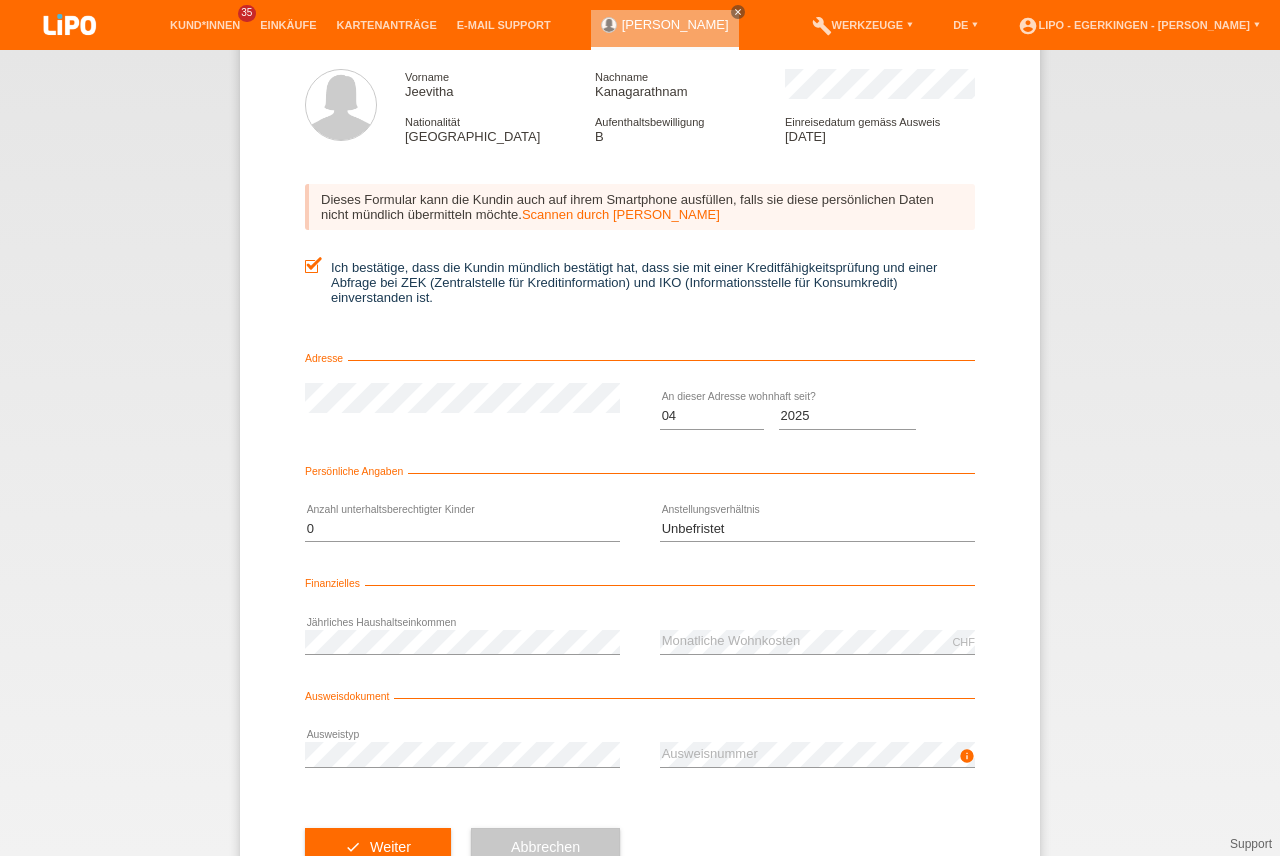 click on "info
error
Ausweisnummer" at bounding box center [817, 755] 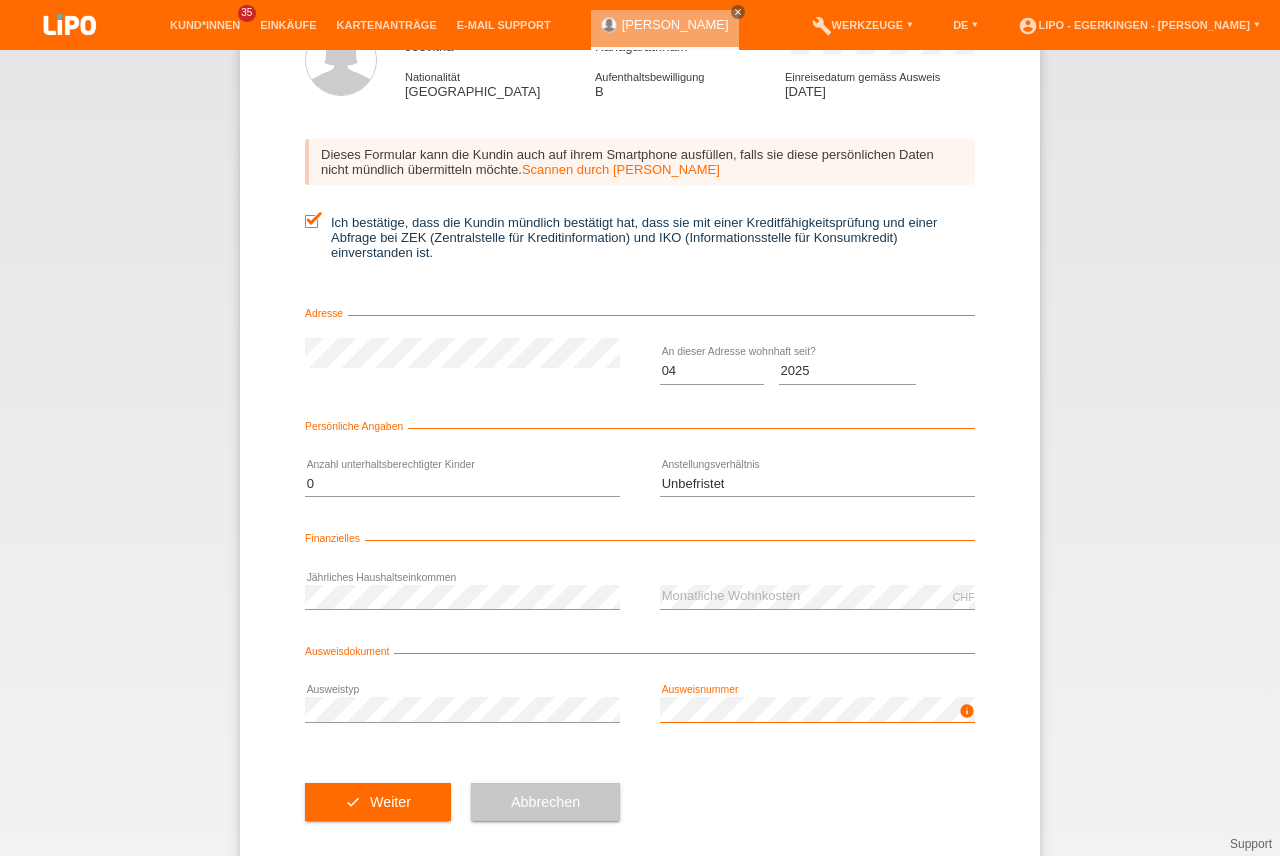 scroll, scrollTop: 163, scrollLeft: 0, axis: vertical 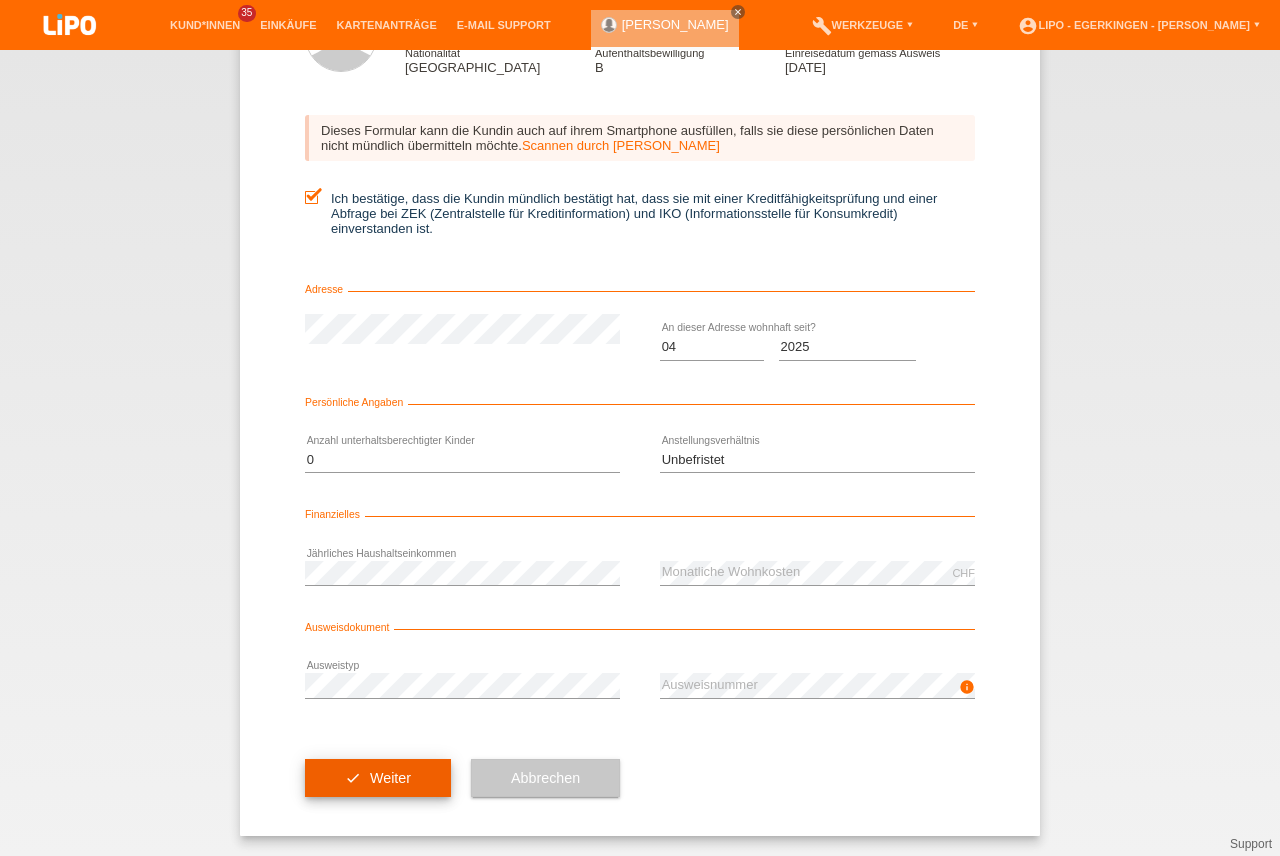 click on "check   Weiter" at bounding box center (378, 778) 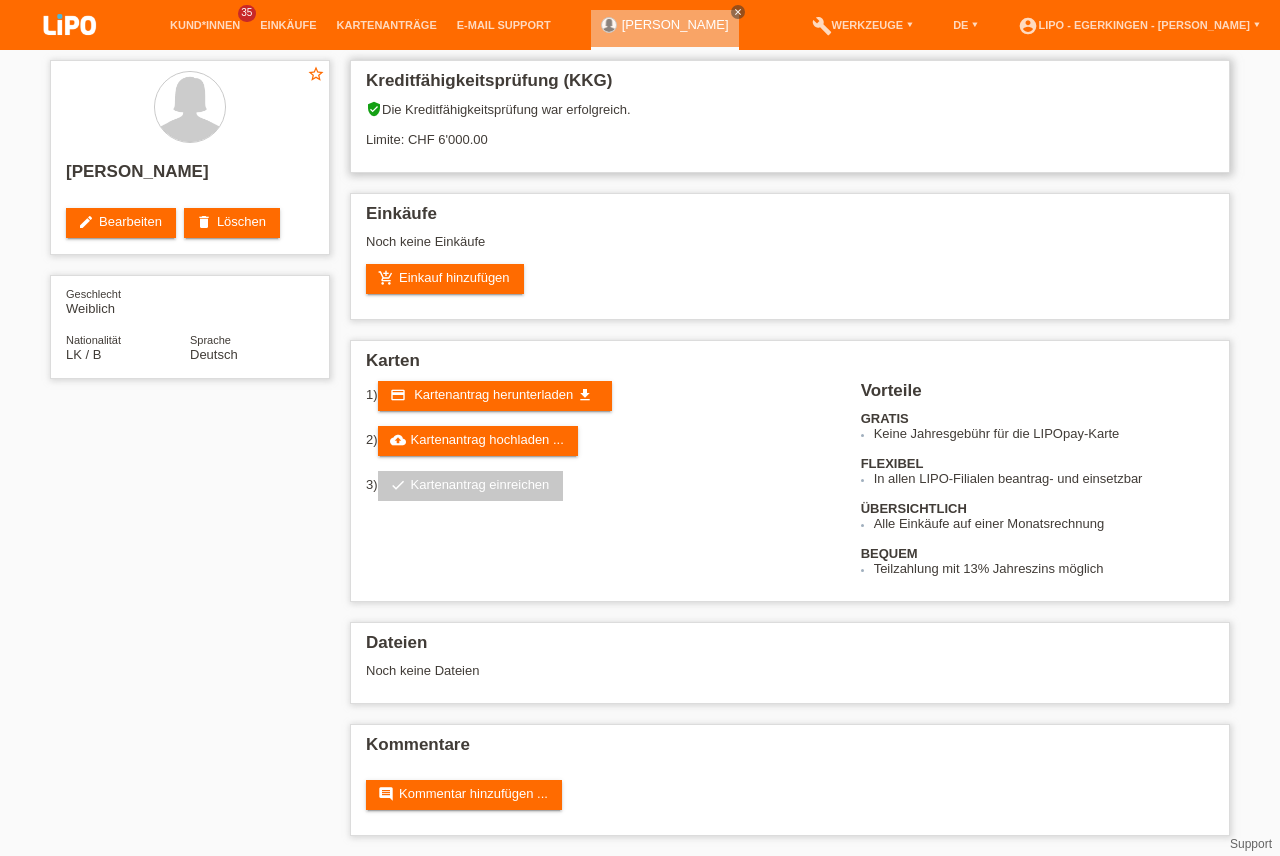 scroll, scrollTop: 0, scrollLeft: 0, axis: both 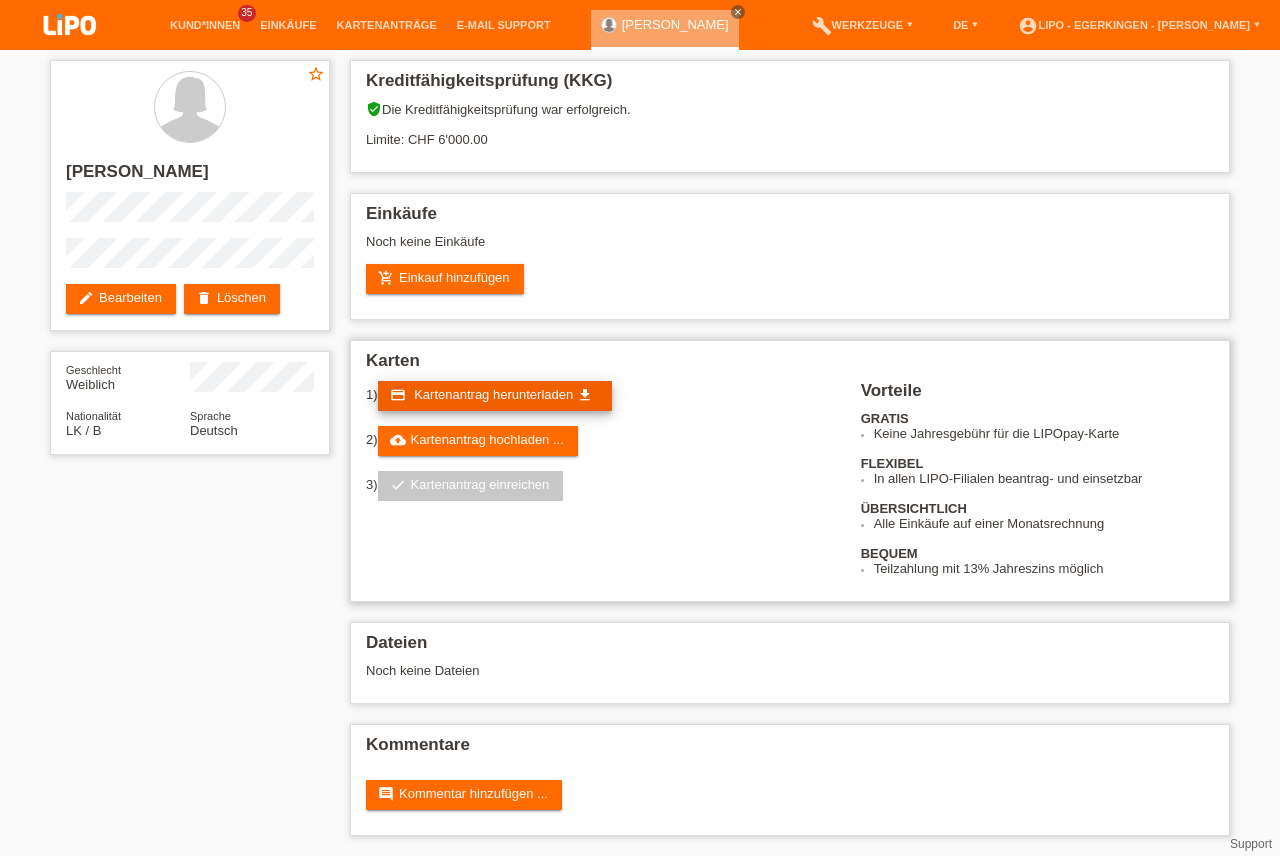 click on "Kartenantrag herunterladen" at bounding box center [493, 394] 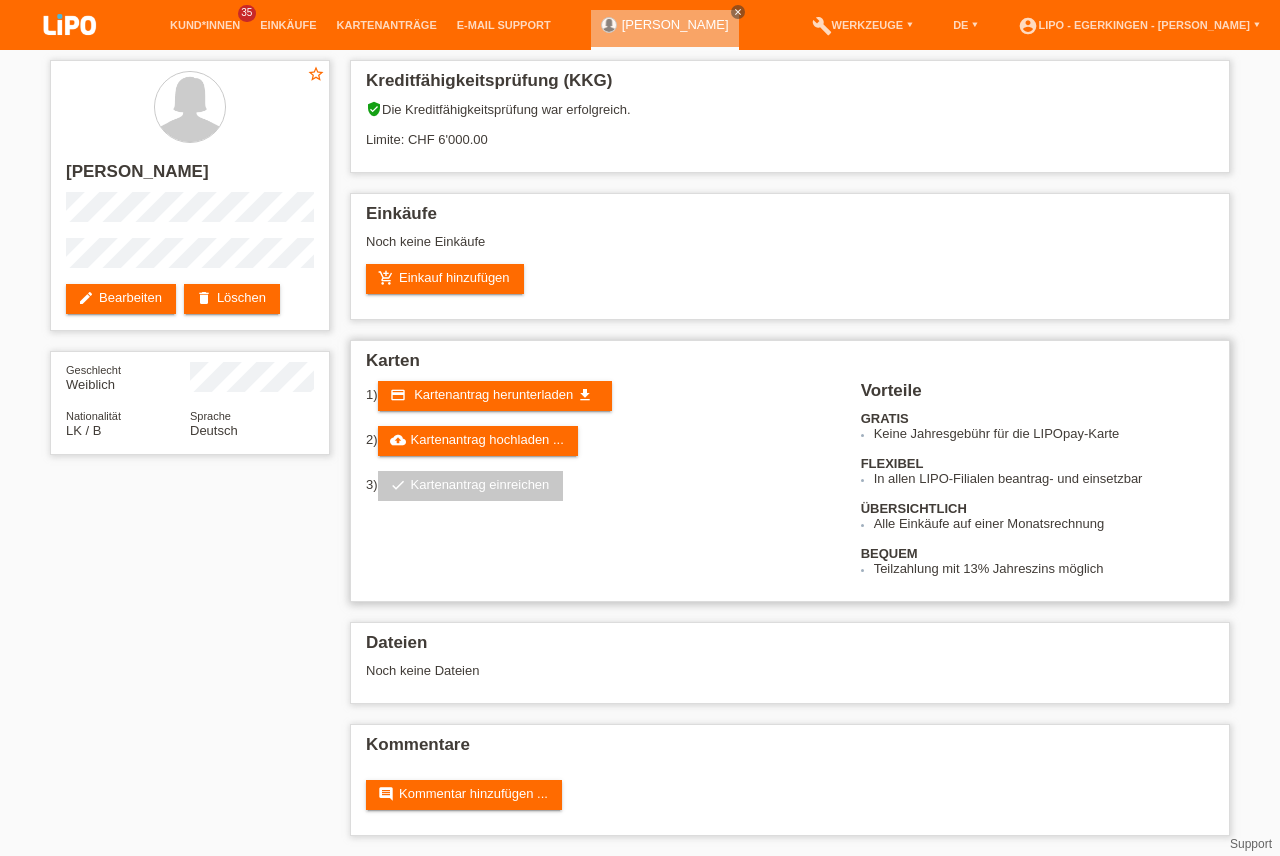 click on "1)
credit_card
Kartenantrag herunterladen
get_app
2)
cloud_upload  Kartenantrag hochladen ...
3)
check  Kartenantrag einreichen" at bounding box center [790, 478] 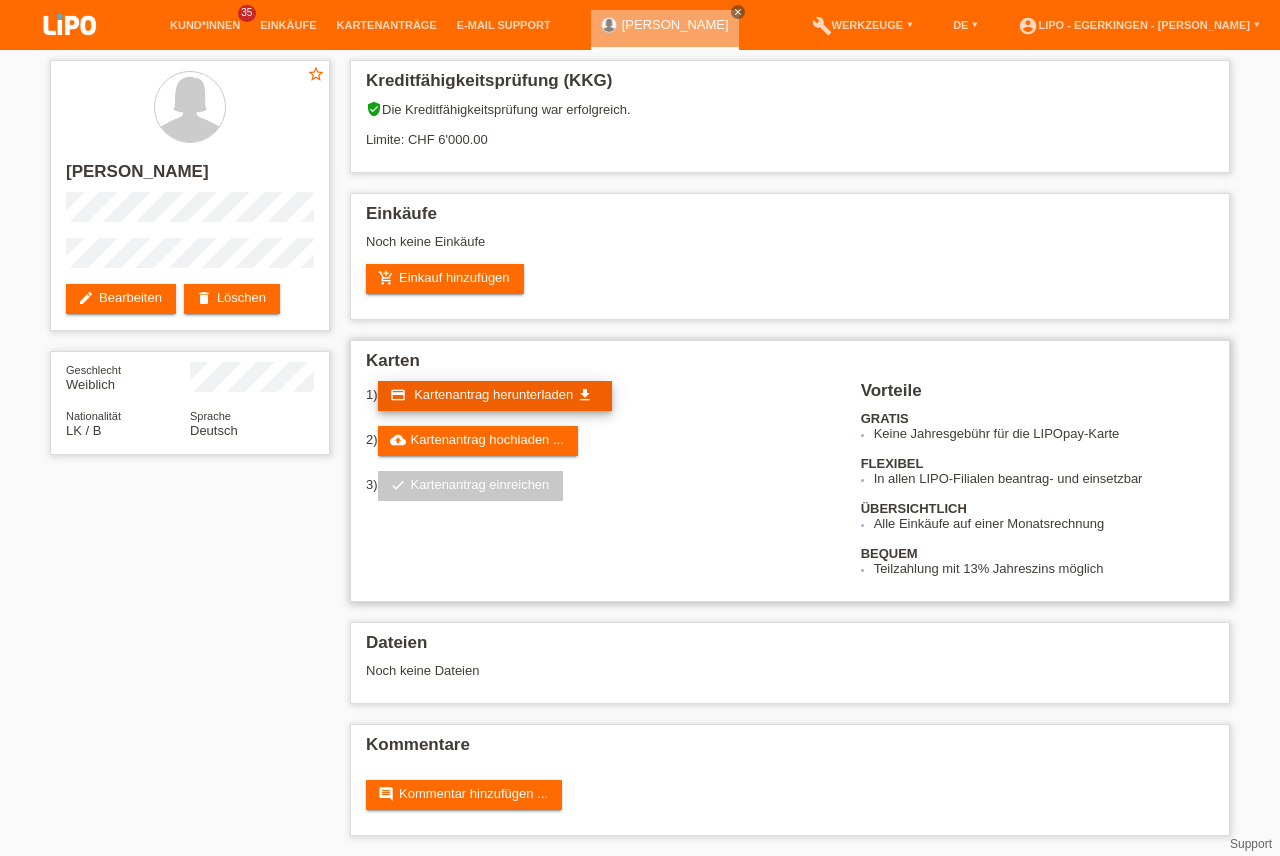 click on "Kartenantrag herunterladen" at bounding box center (493, 394) 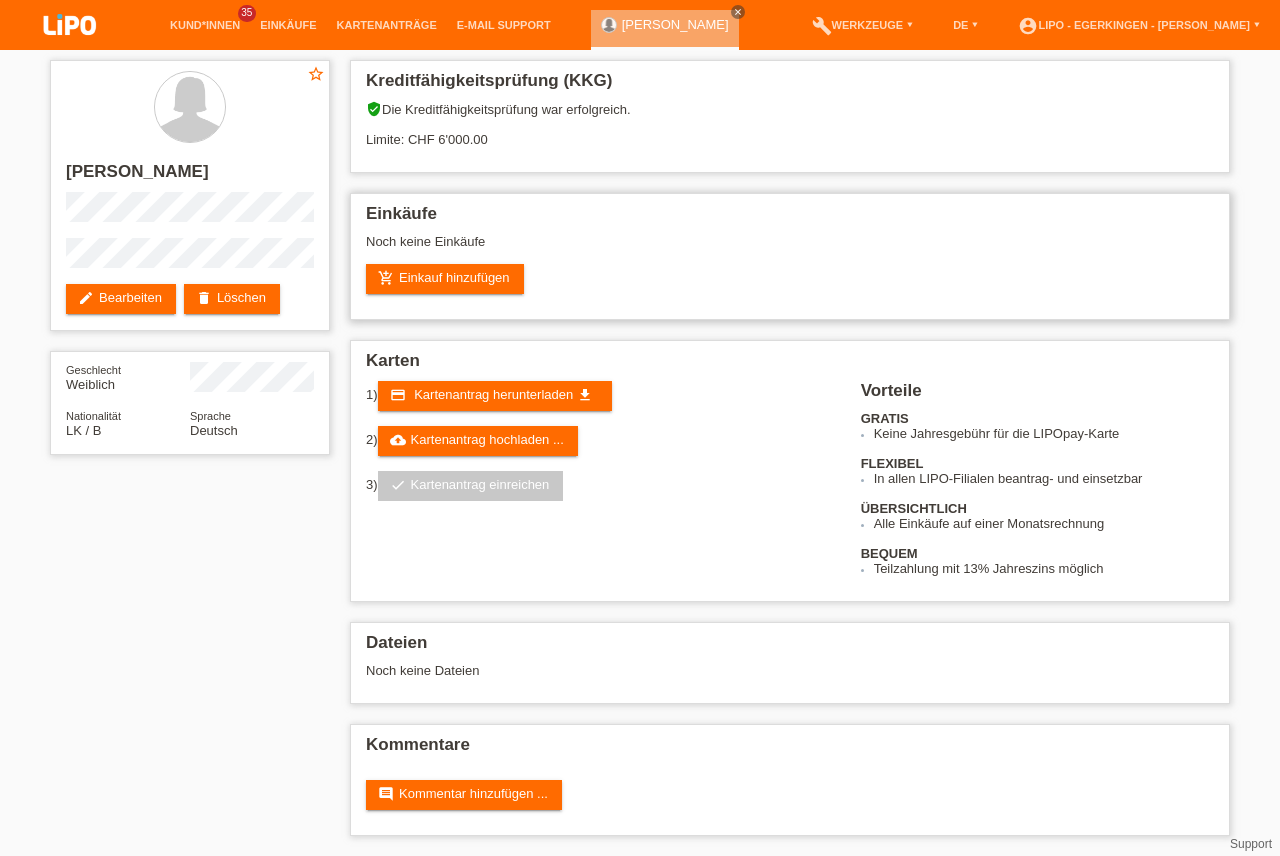 click on "add_shopping_cart  Einkauf hinzufügen" at bounding box center (790, 279) 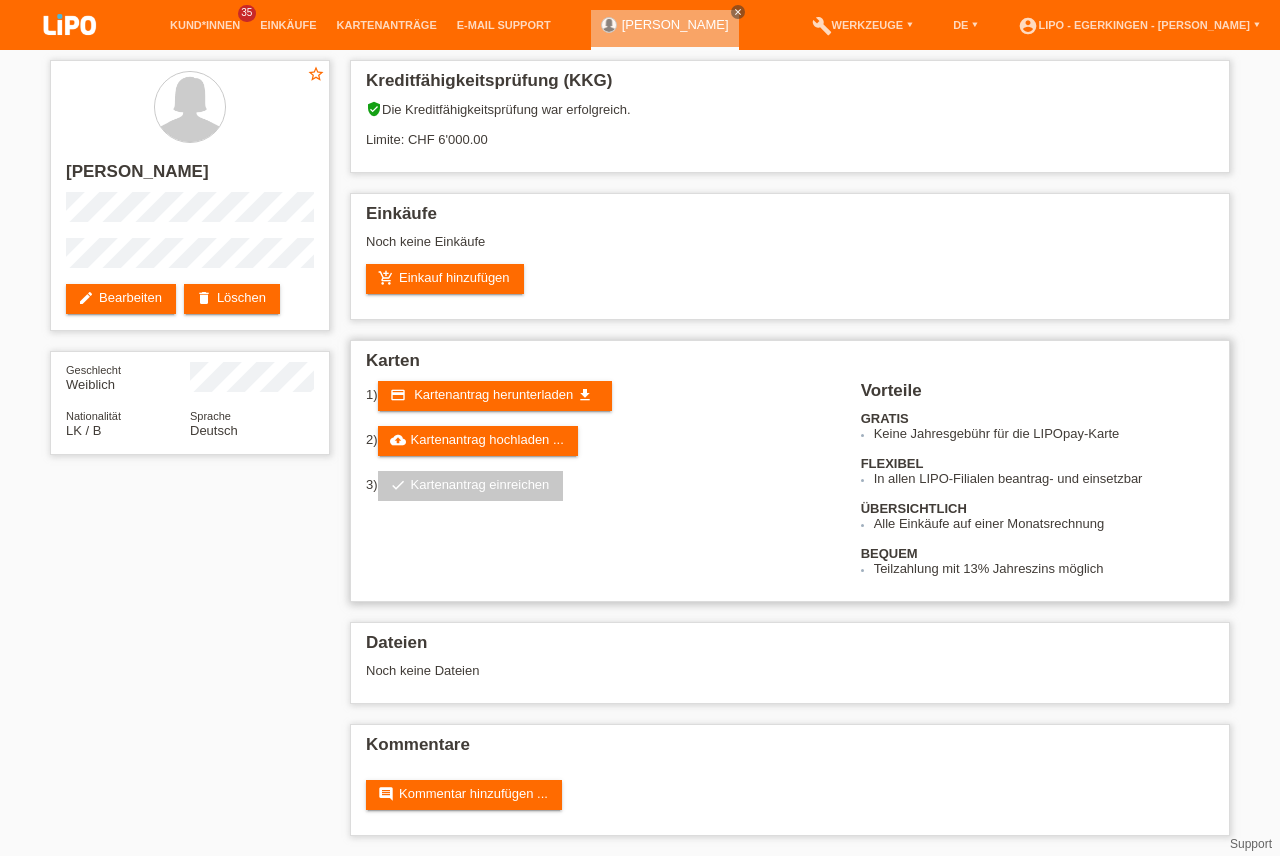 click on "1)
credit_card
Kartenantrag herunterladen
get_app
2)
cloud_upload  Kartenantrag hochladen ...
3)
check  Kartenantrag einreichen" at bounding box center (613, 448) 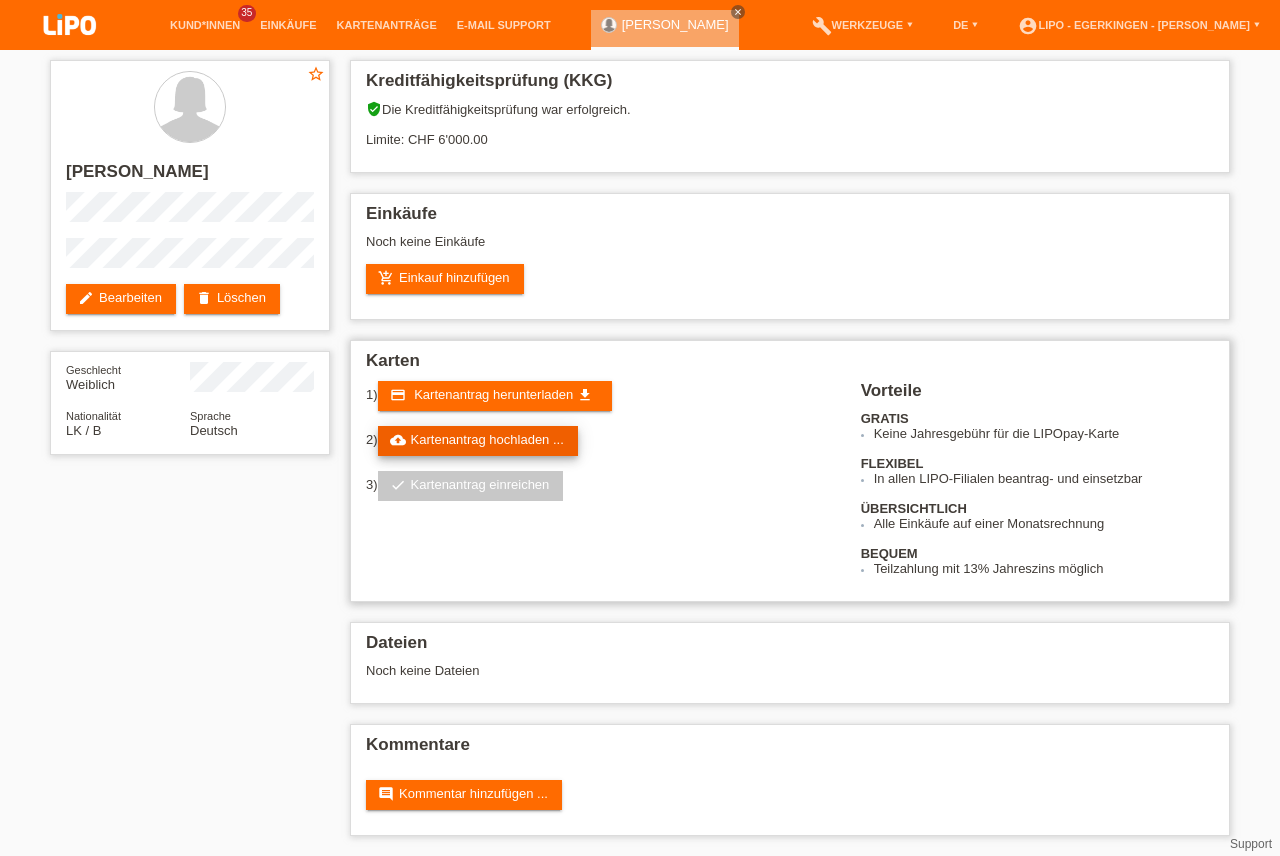 click on "cloud_upload  Kartenantrag hochladen ..." at bounding box center [478, 441] 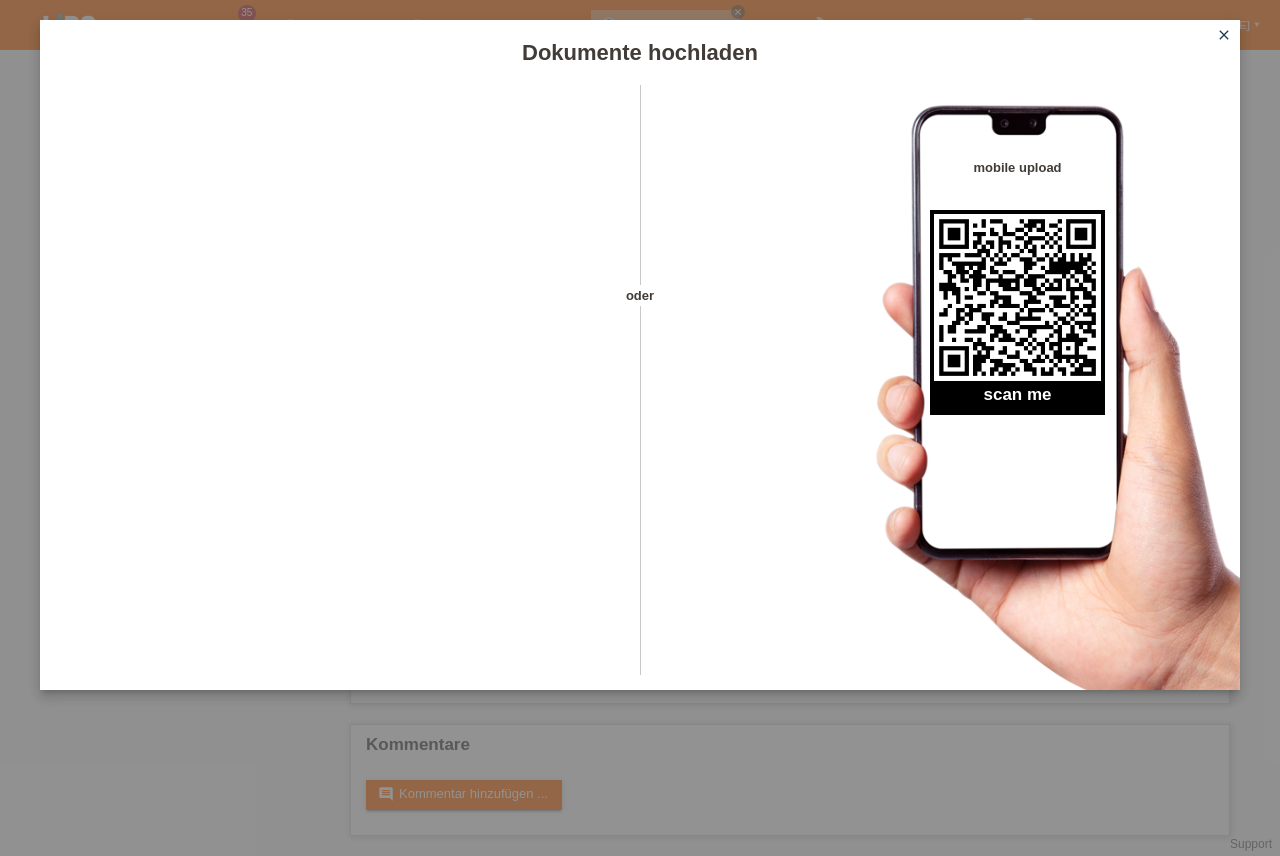click on "close" at bounding box center (1224, 35) 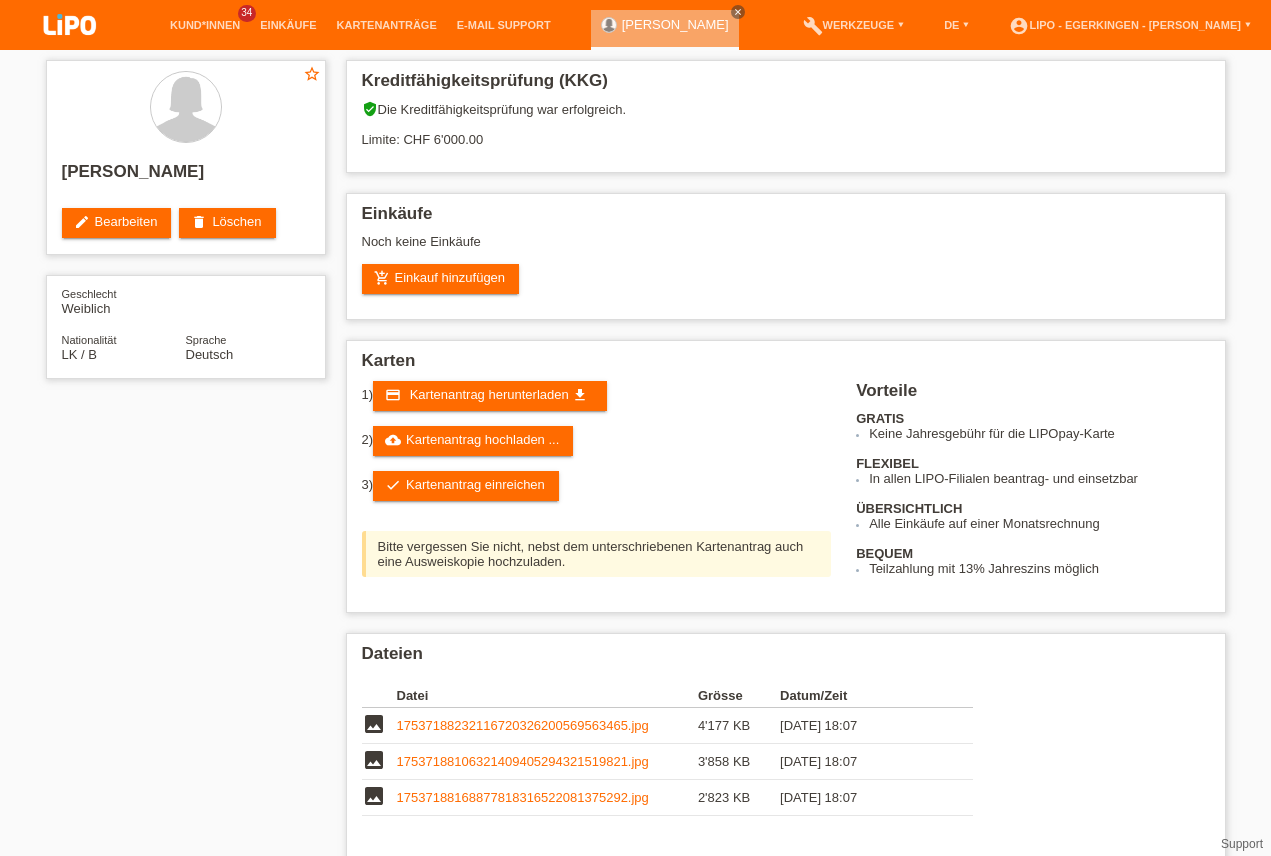 click on "check  Kartenantrag einreichen" at bounding box center [466, 486] 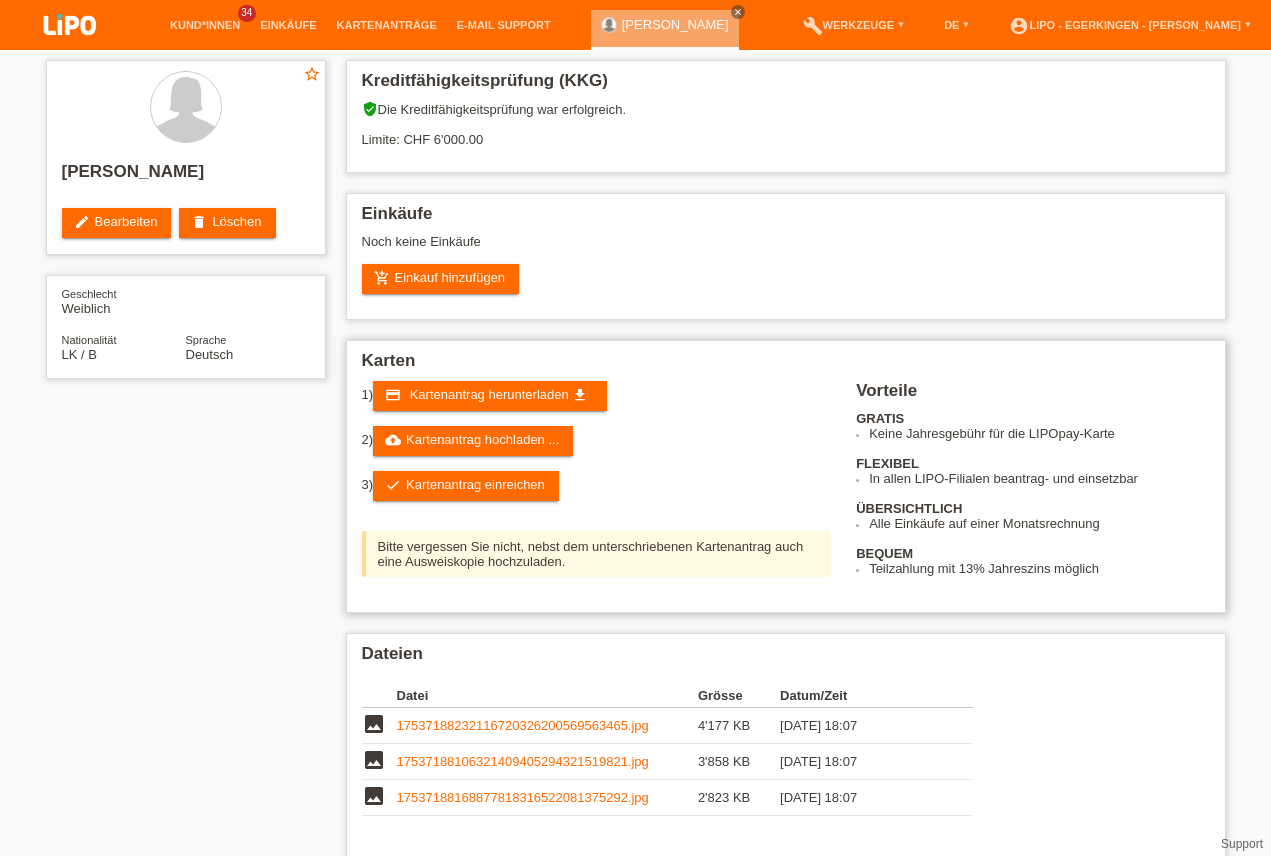 scroll, scrollTop: 0, scrollLeft: 0, axis: both 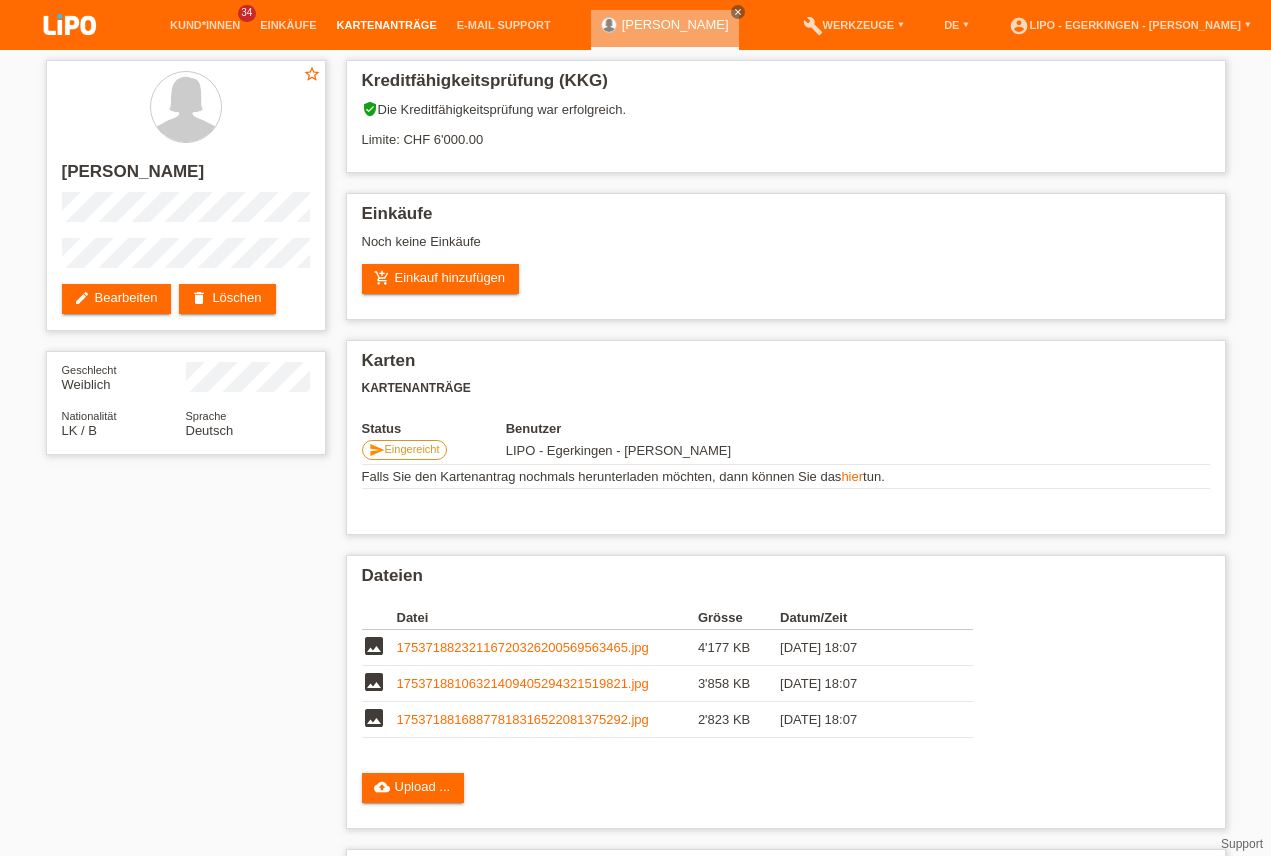 click on "add_shopping_cart  Einkauf hinzufügen" at bounding box center (786, 279) 